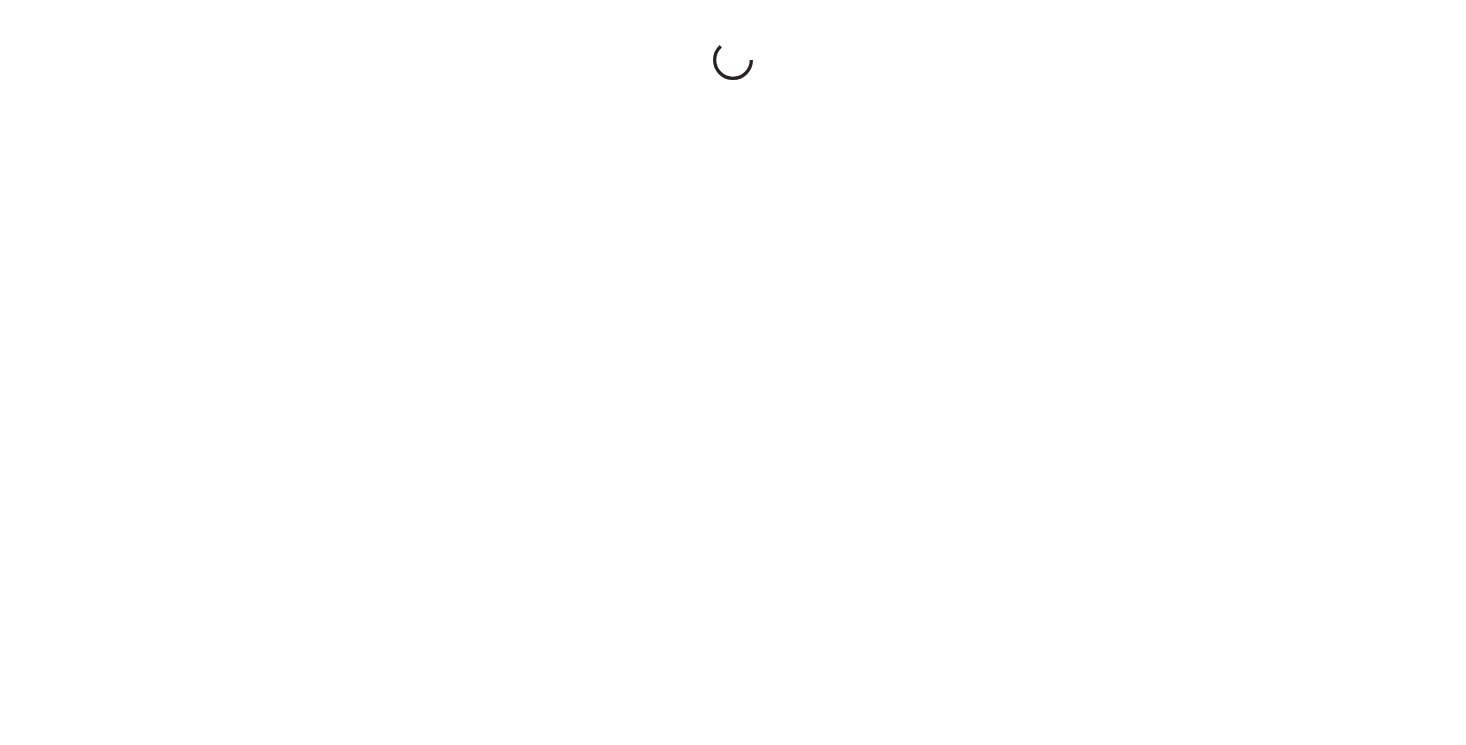 scroll, scrollTop: 0, scrollLeft: 0, axis: both 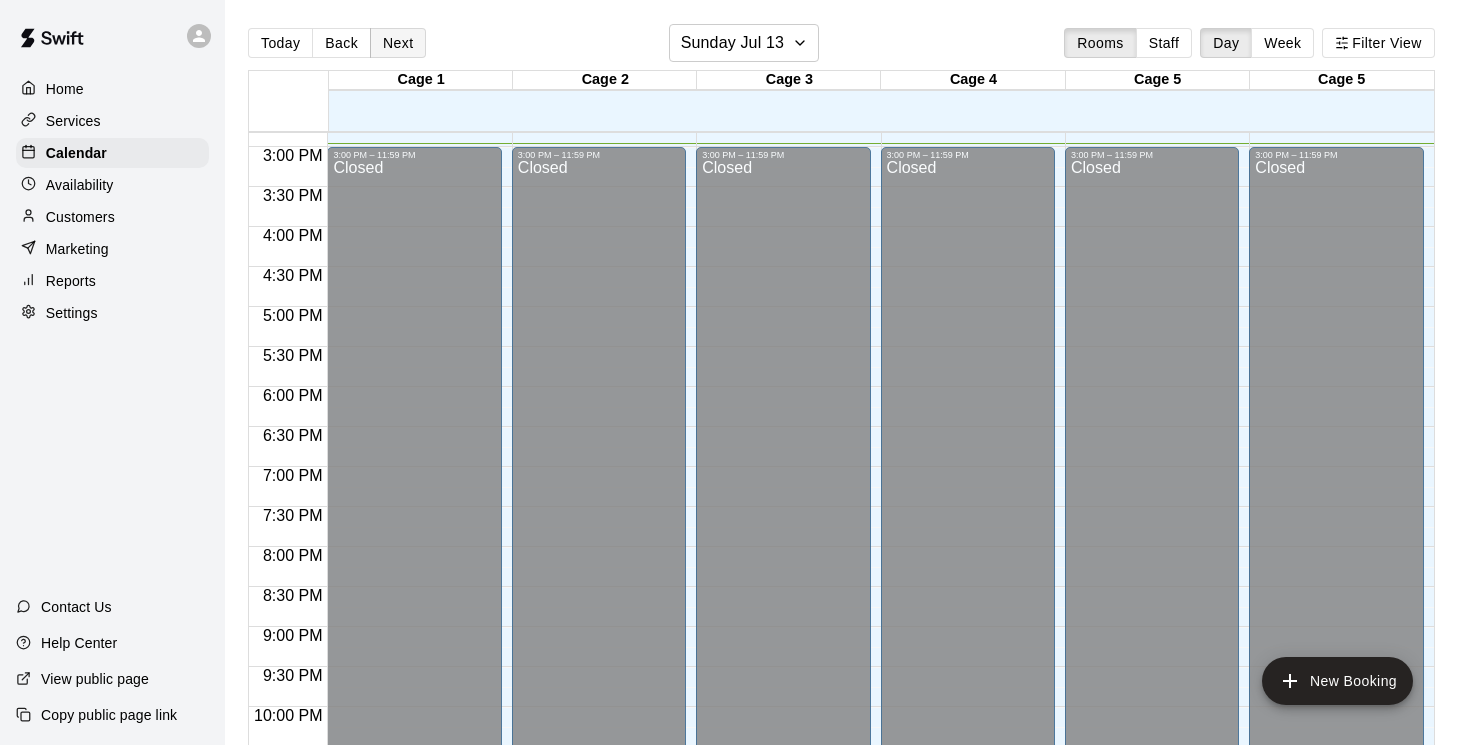 click on "Next" at bounding box center [398, 43] 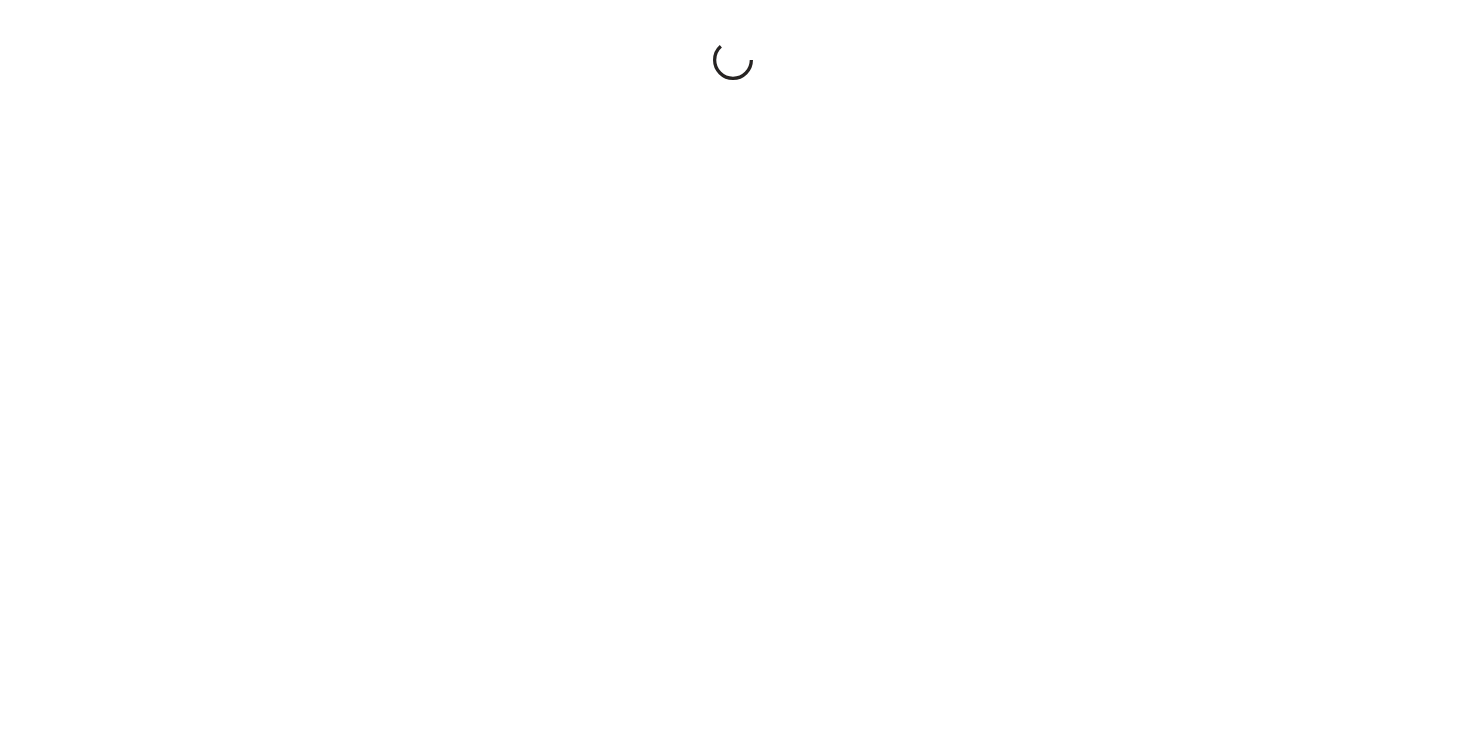 scroll, scrollTop: 0, scrollLeft: 0, axis: both 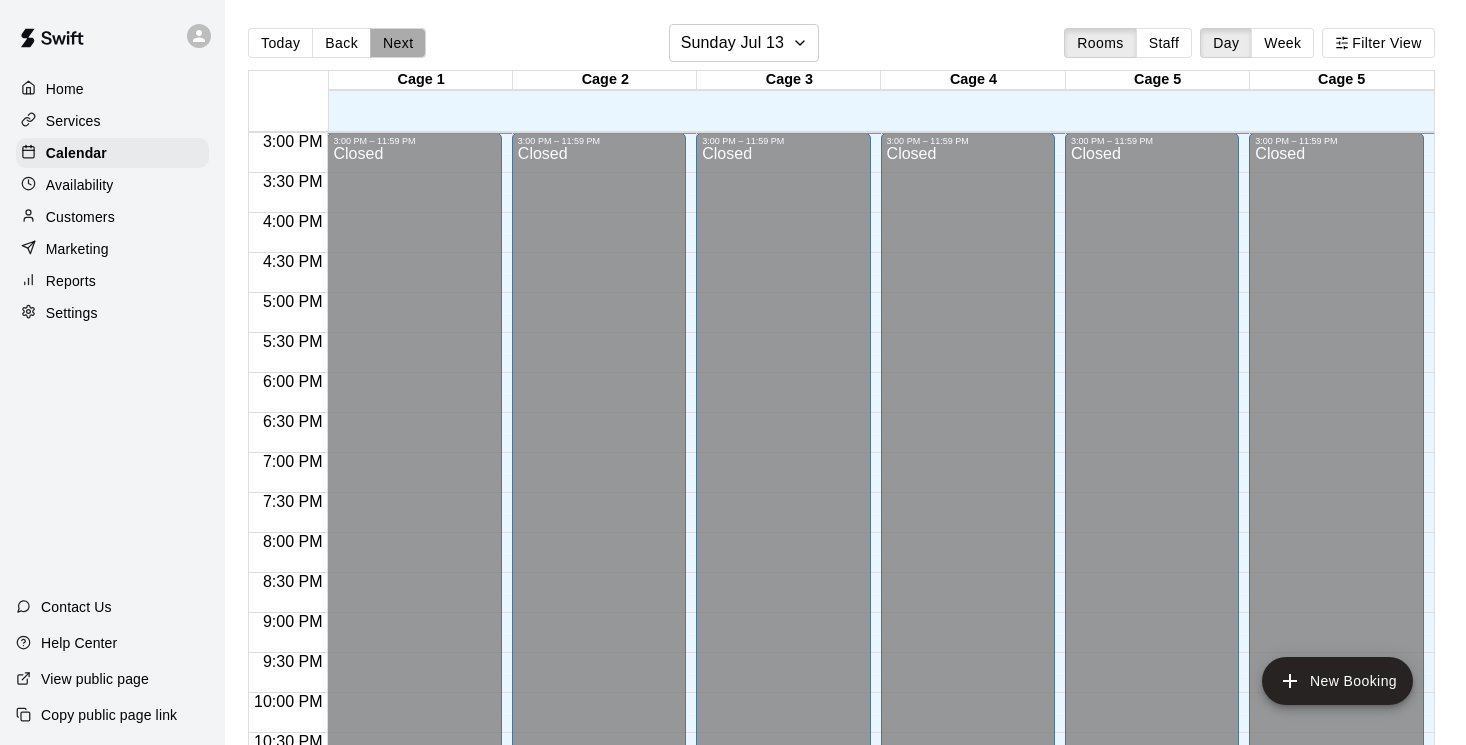 click on "Next" at bounding box center [398, 43] 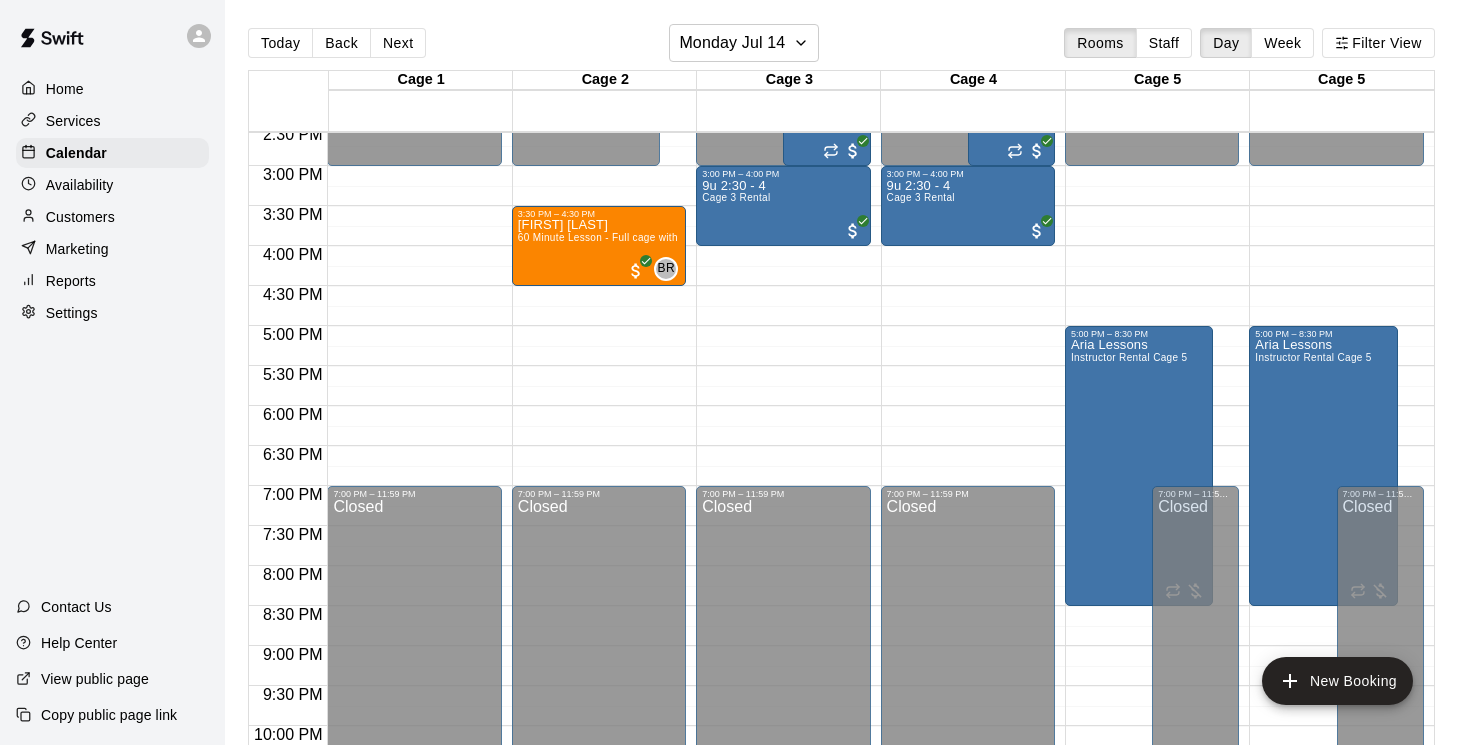 scroll, scrollTop: 1164, scrollLeft: 0, axis: vertical 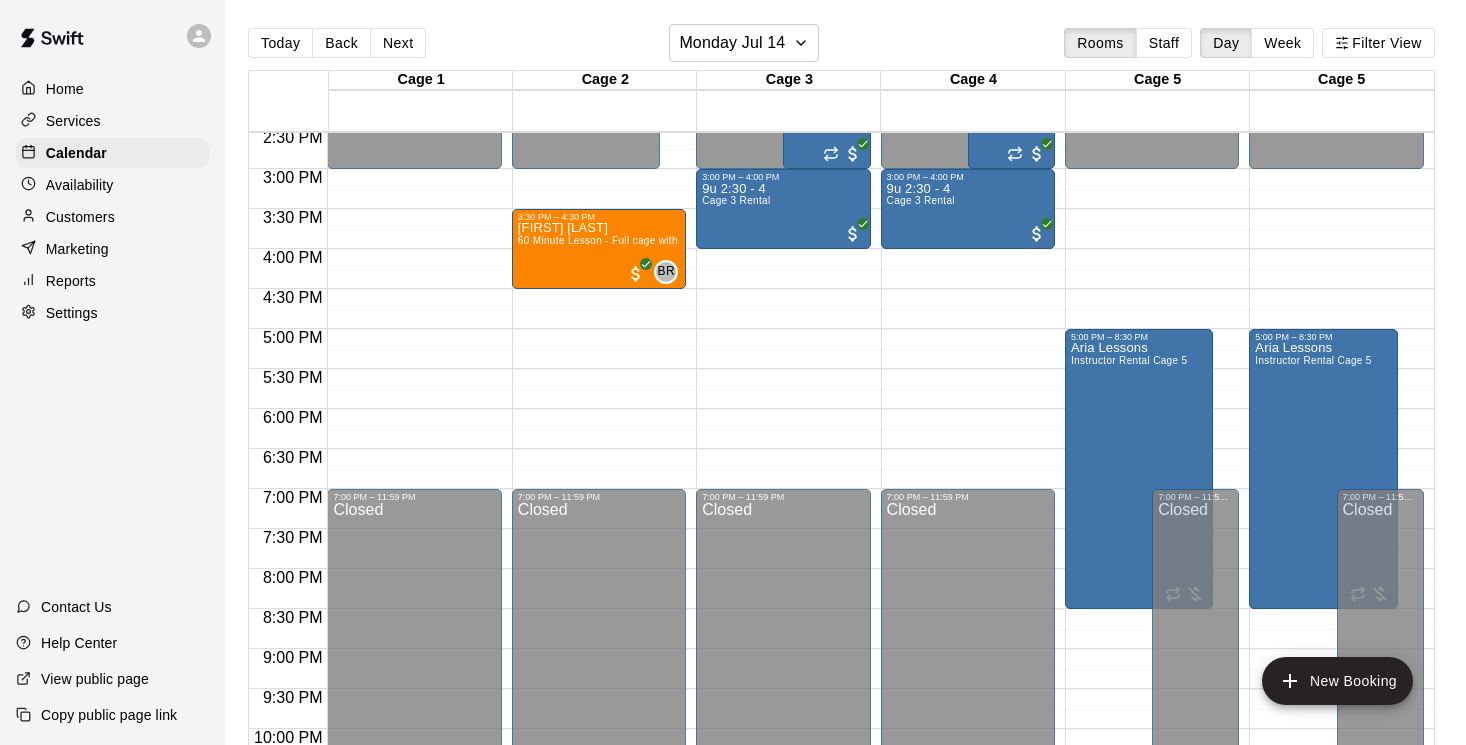 click on "12:00 AM – 3:00 PM Closed 3:30 PM – 4:30 PM Cameron  Welstead 60 Minute Lesson - Full cage with Billy Jack Ryan BR 0 9:00 AM – 1:00 PM Indoor All Sports Camp - Summer (7/14 - 7/18)  19/24 spots 18 7:00 PM – 11:59 PM Closed" at bounding box center [599, -71] 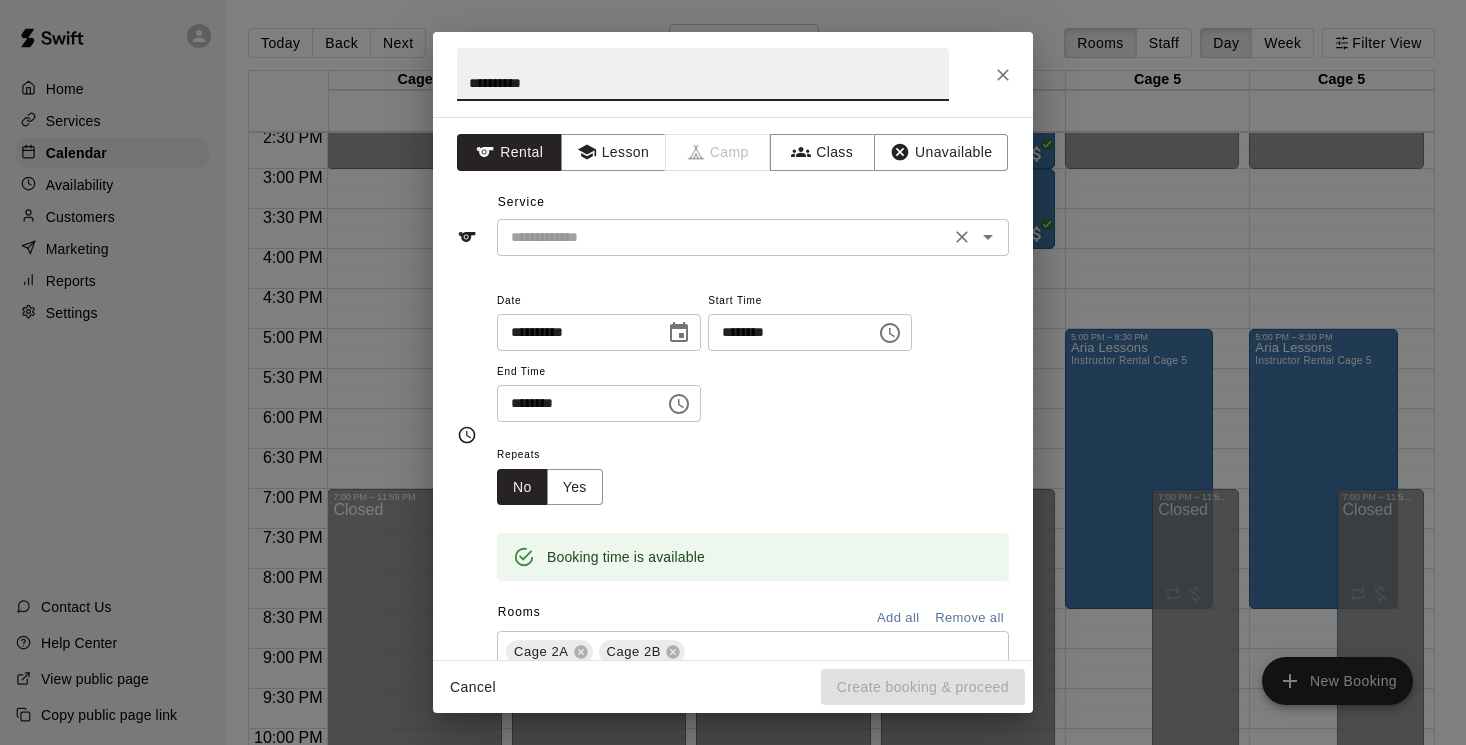 type on "**********" 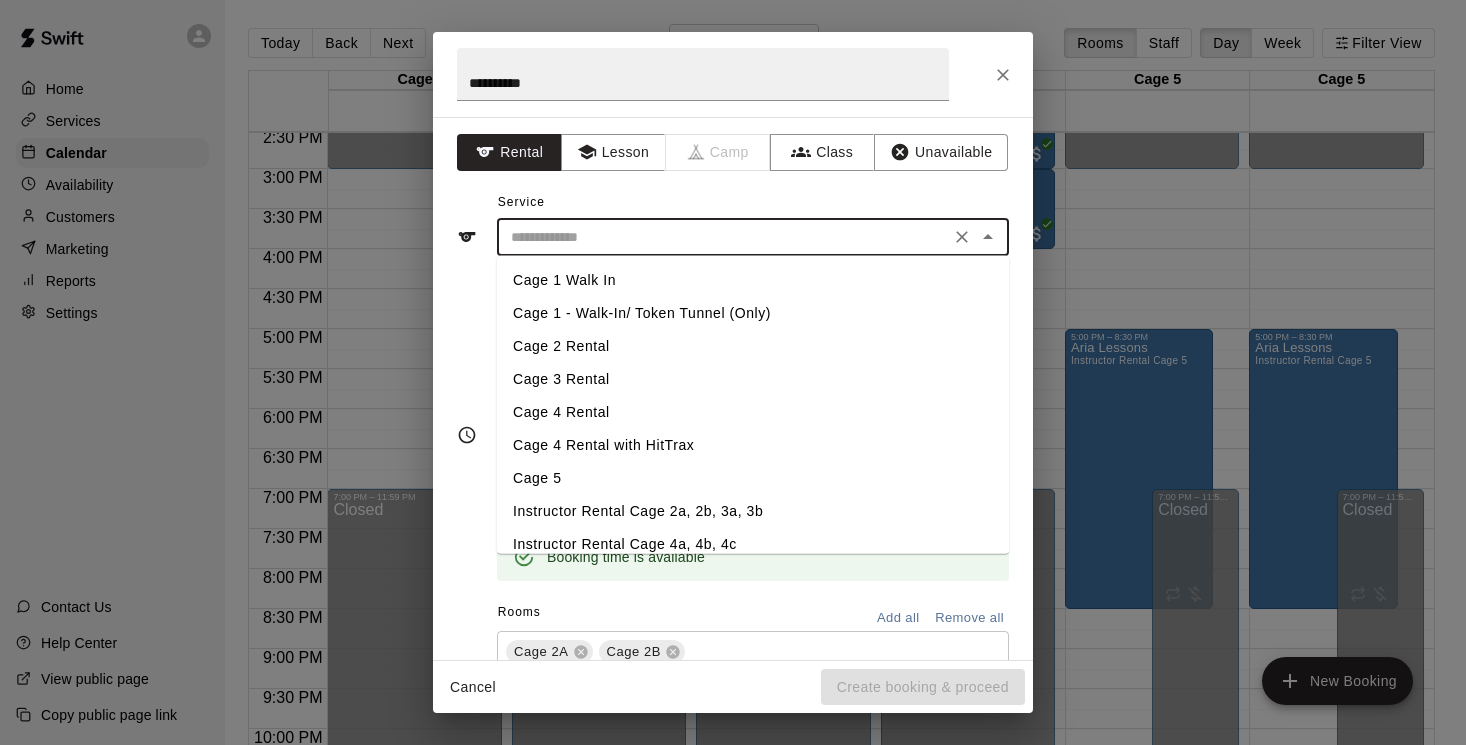 click at bounding box center [723, 237] 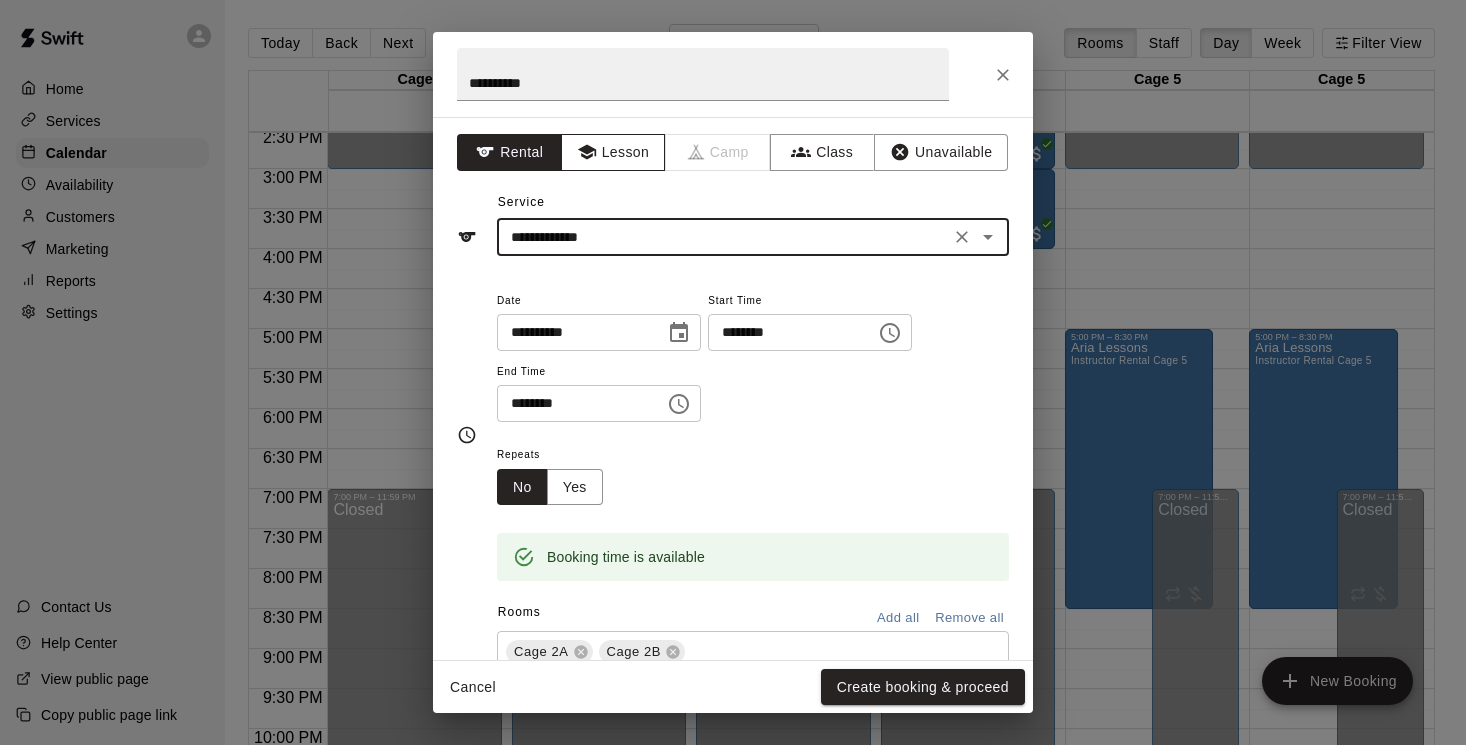 click on "Lesson" at bounding box center (613, 152) 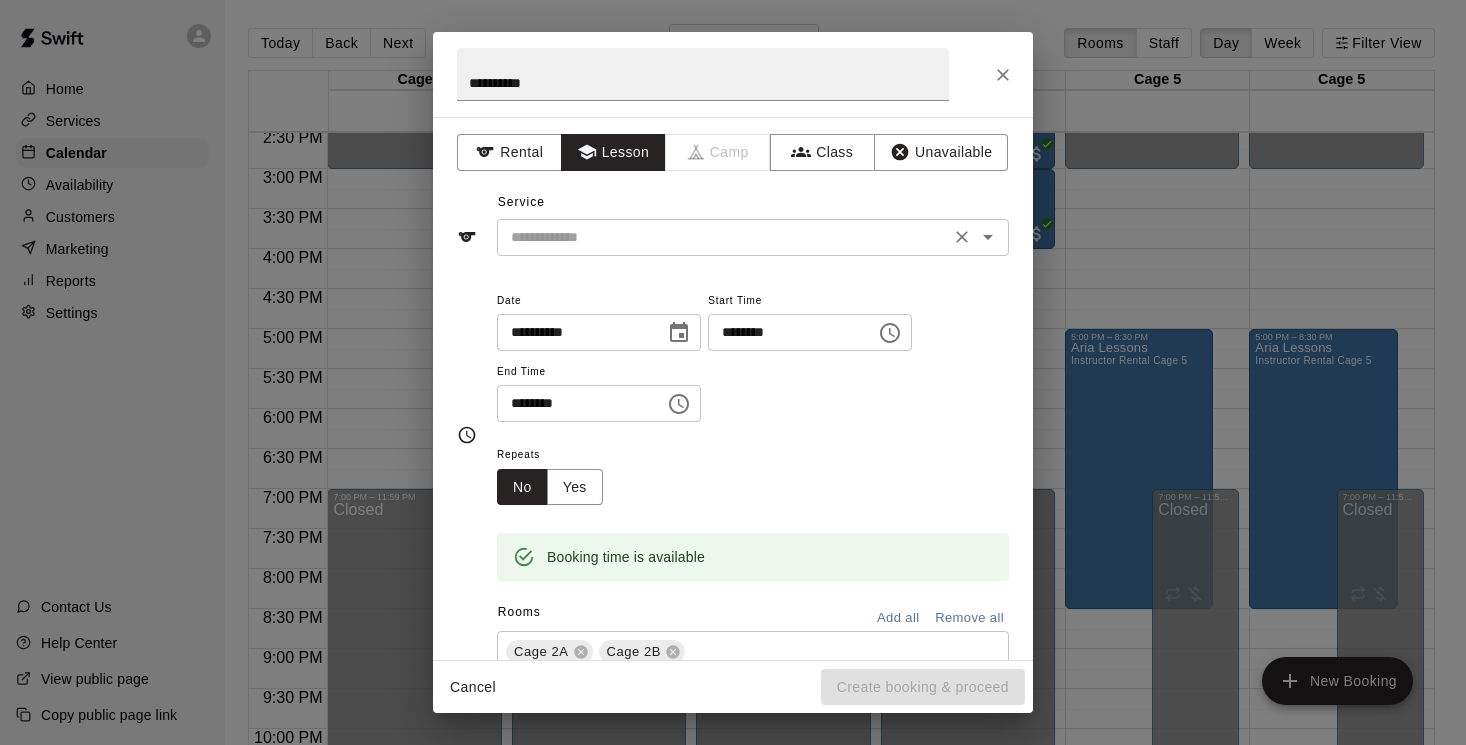 click at bounding box center [723, 237] 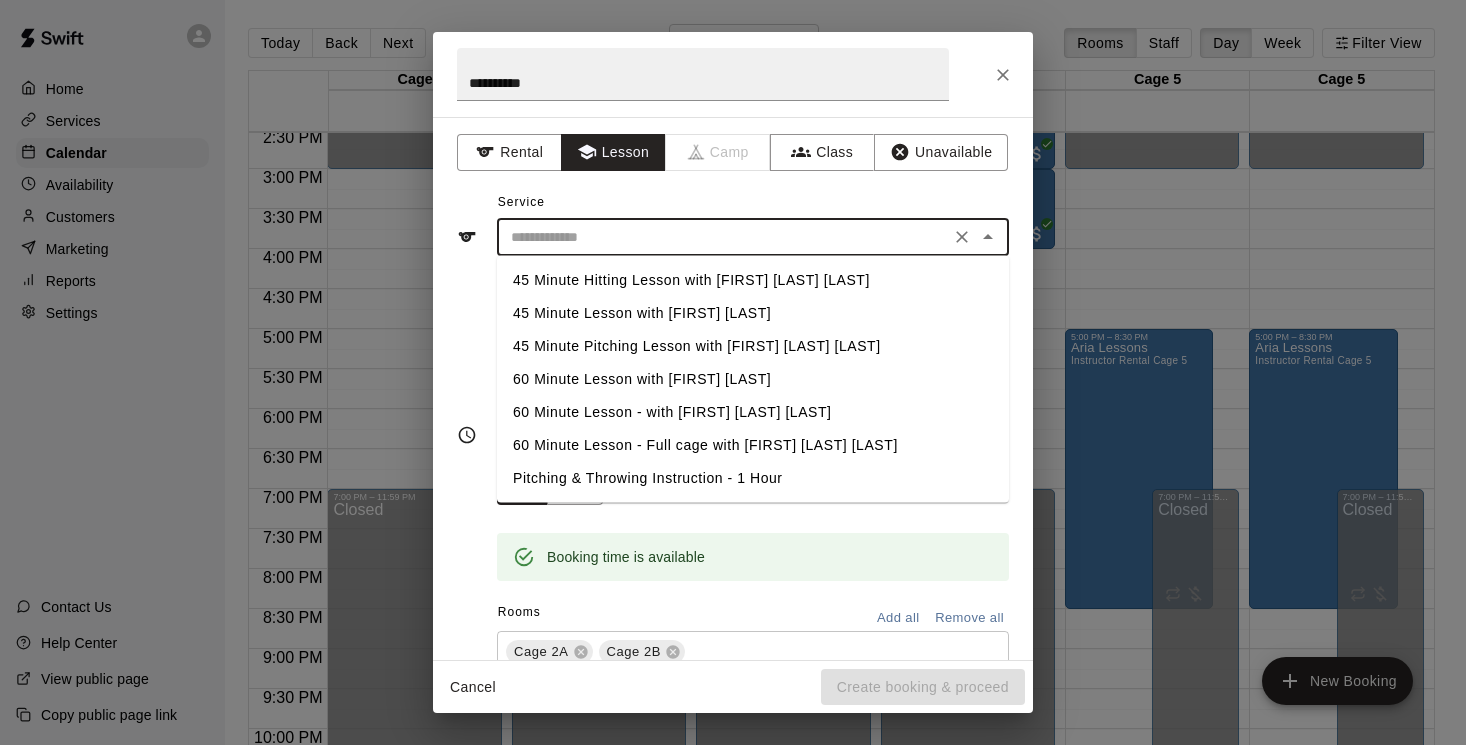 click on "[DURATION] Pitching Lesson with [FIRST] [LAST]" at bounding box center [753, 346] 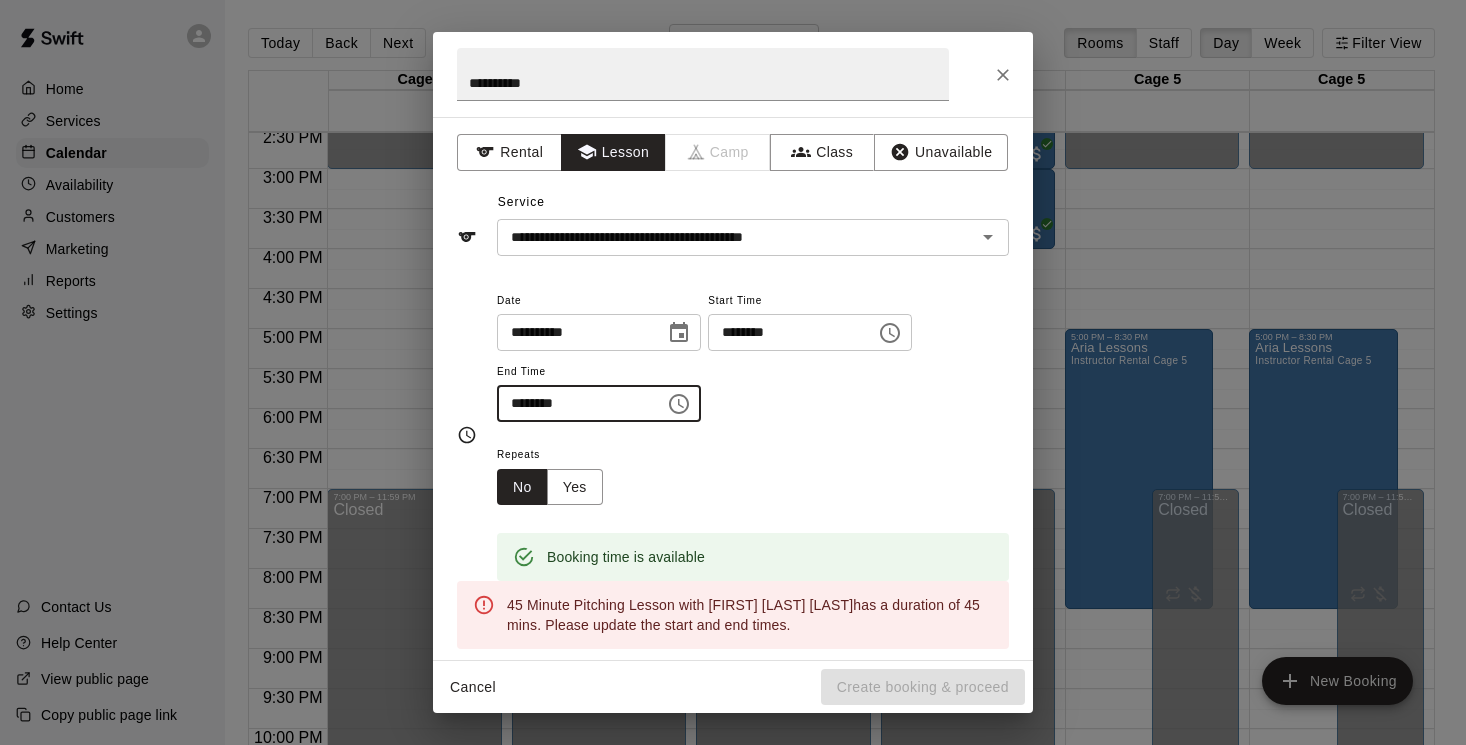 click on "********" at bounding box center [574, 403] 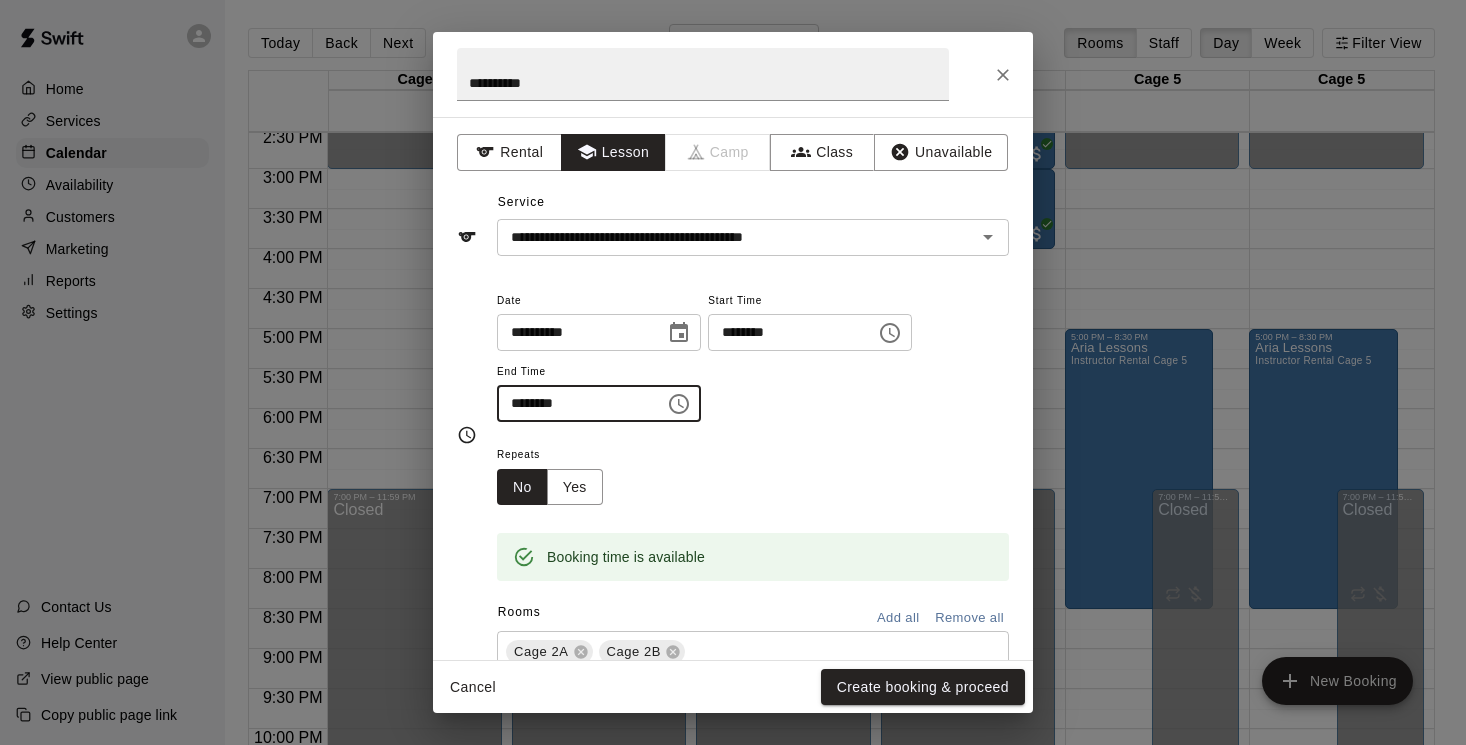type on "********" 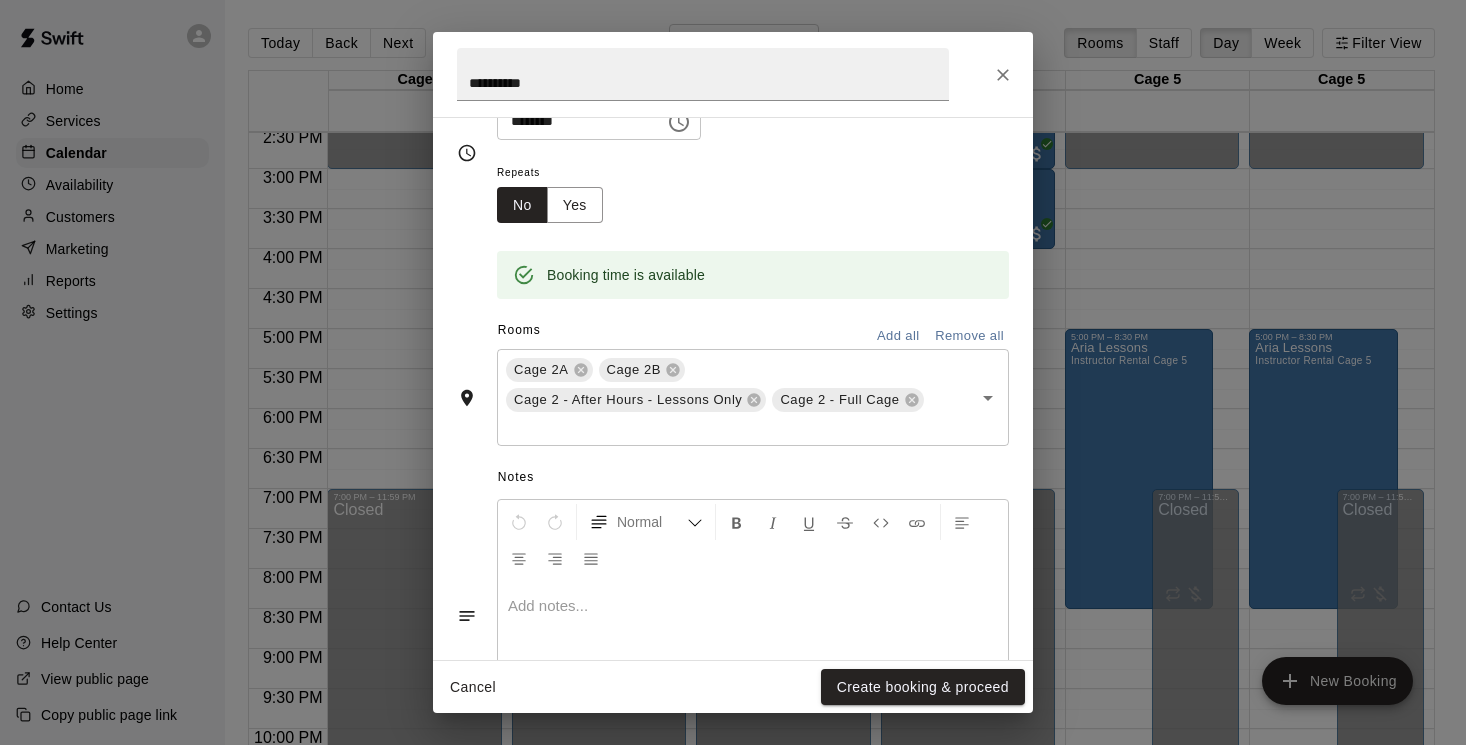 scroll, scrollTop: 283, scrollLeft: 0, axis: vertical 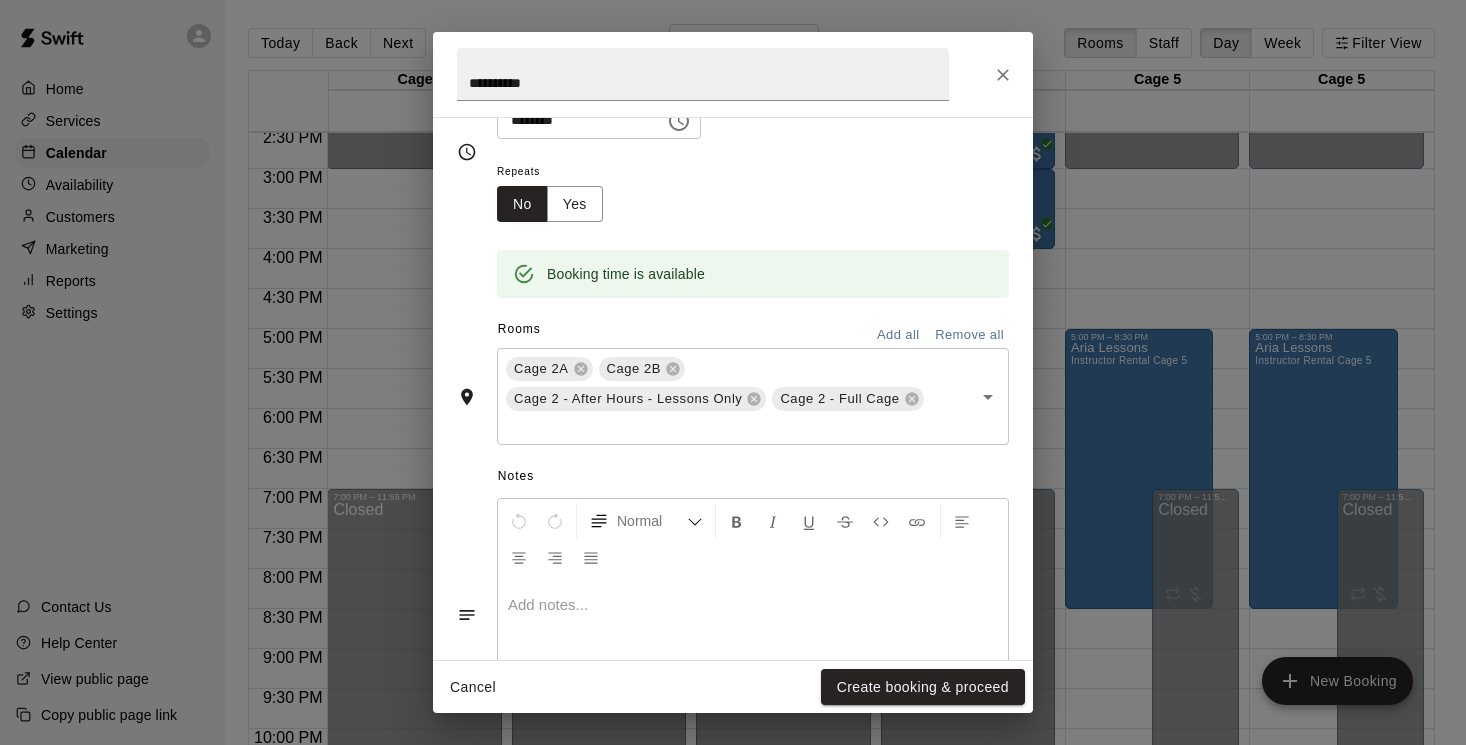 click on "Remove all" at bounding box center (969, 335) 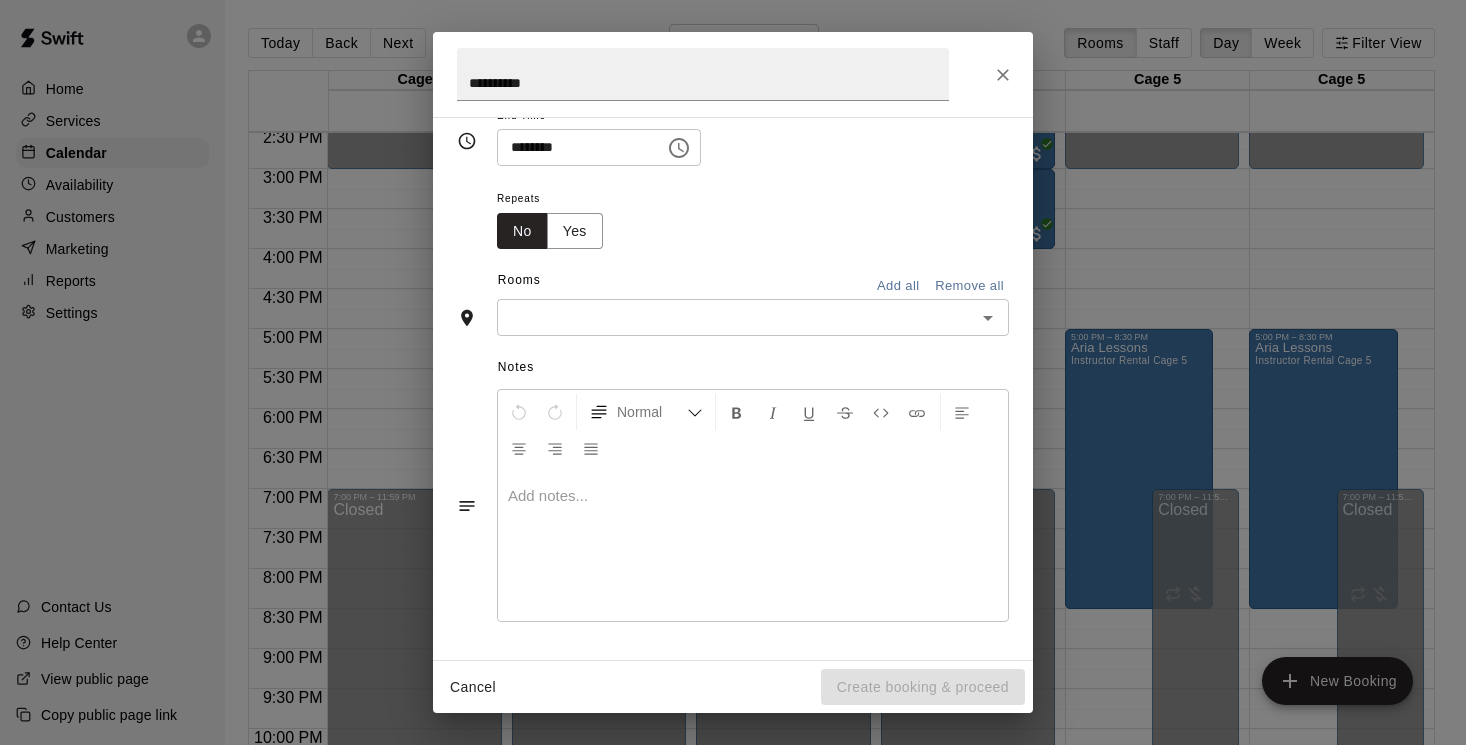 scroll, scrollTop: 245, scrollLeft: 0, axis: vertical 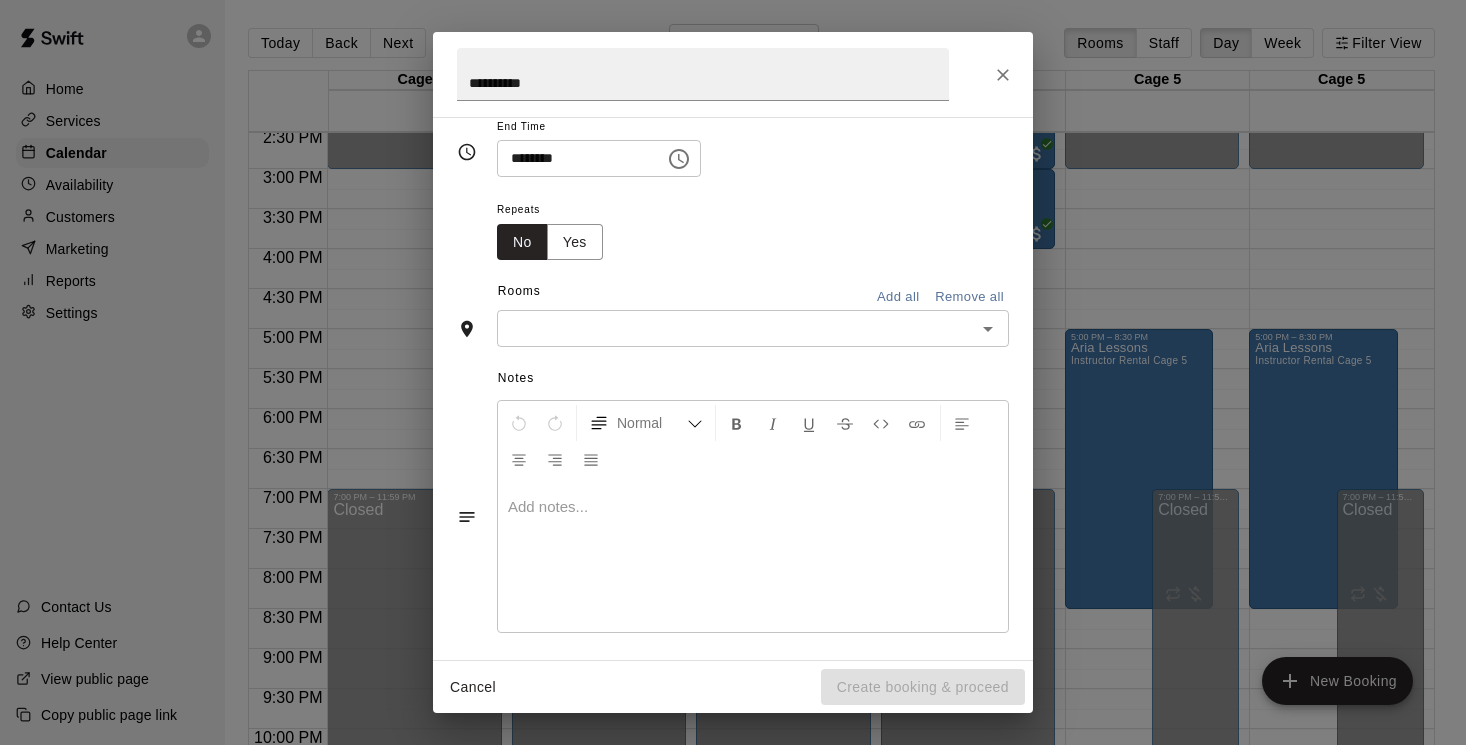 click at bounding box center (736, 328) 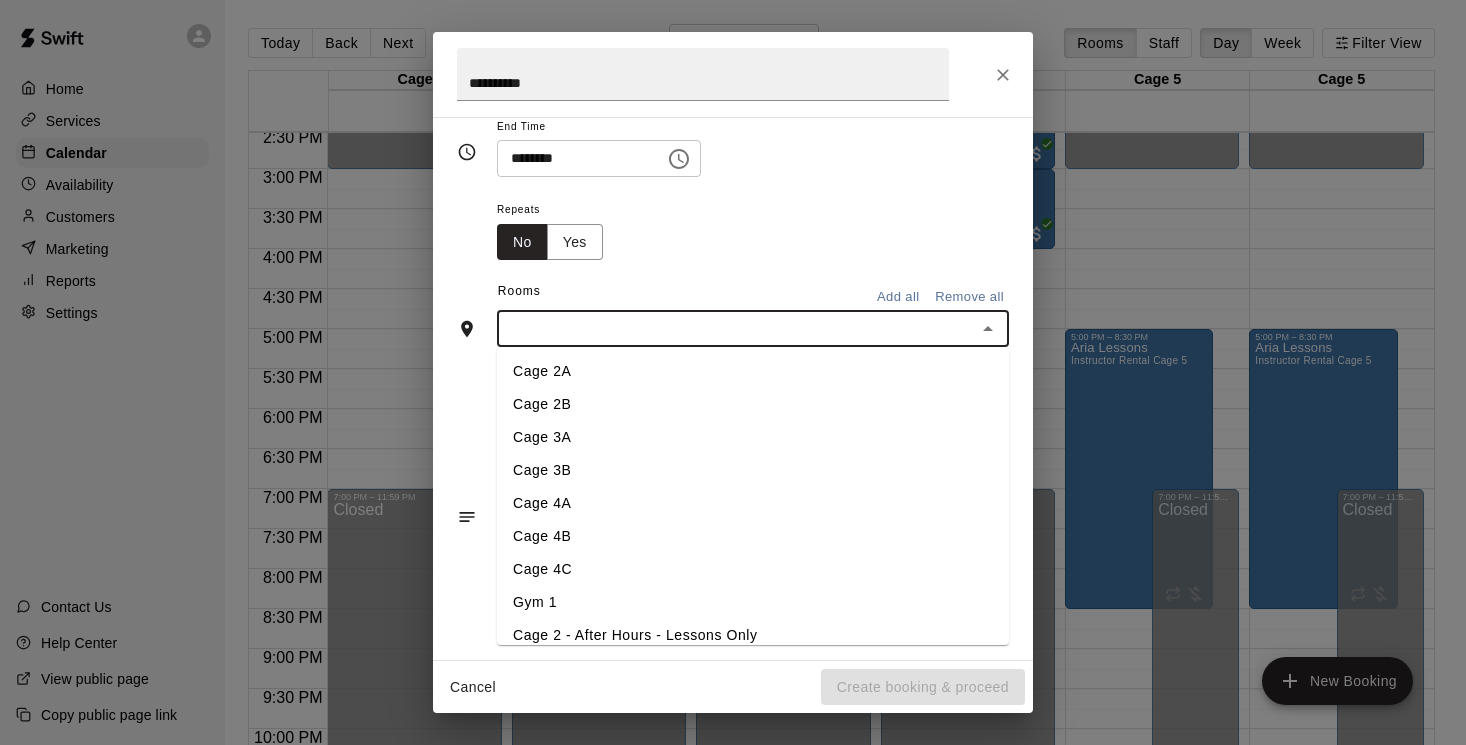 click on "Cage 4A" at bounding box center [753, 503] 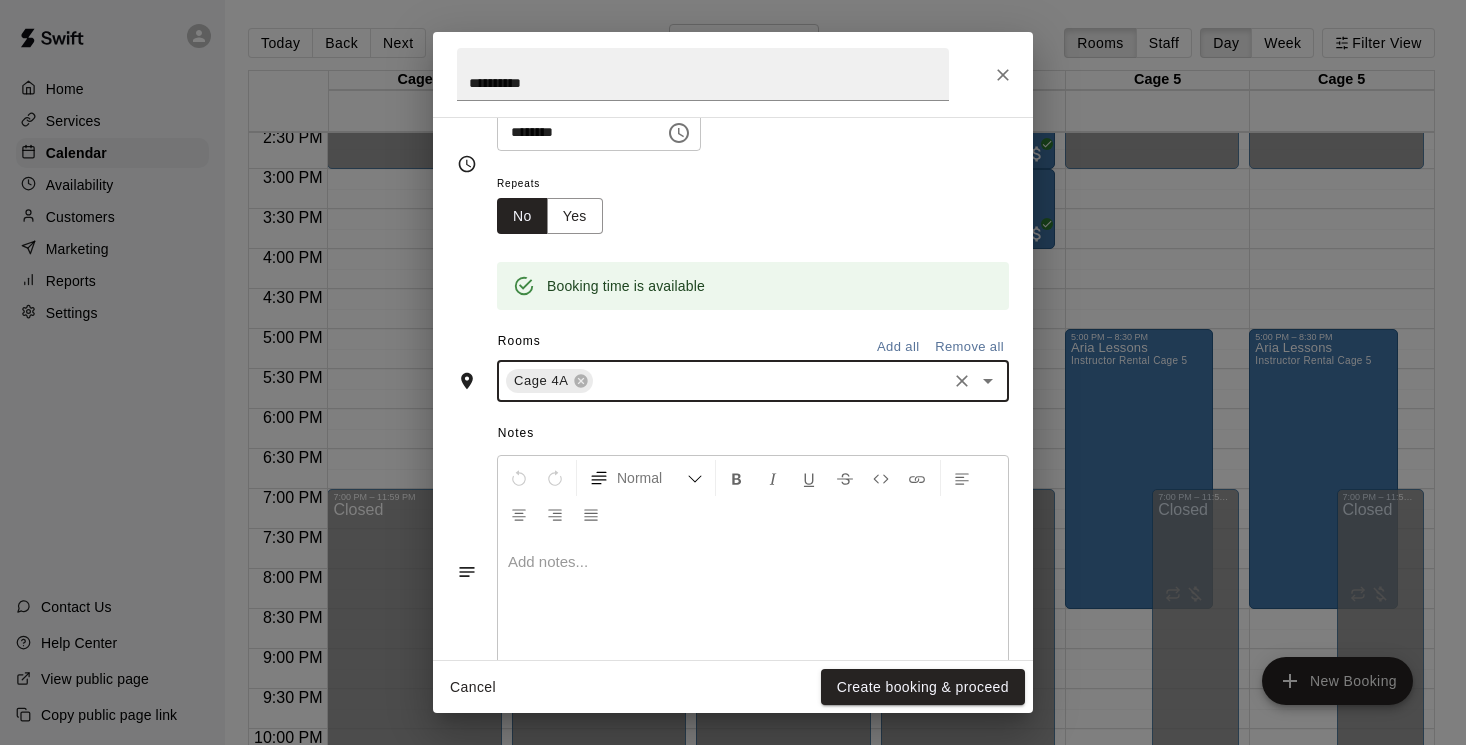scroll, scrollTop: 283, scrollLeft: 0, axis: vertical 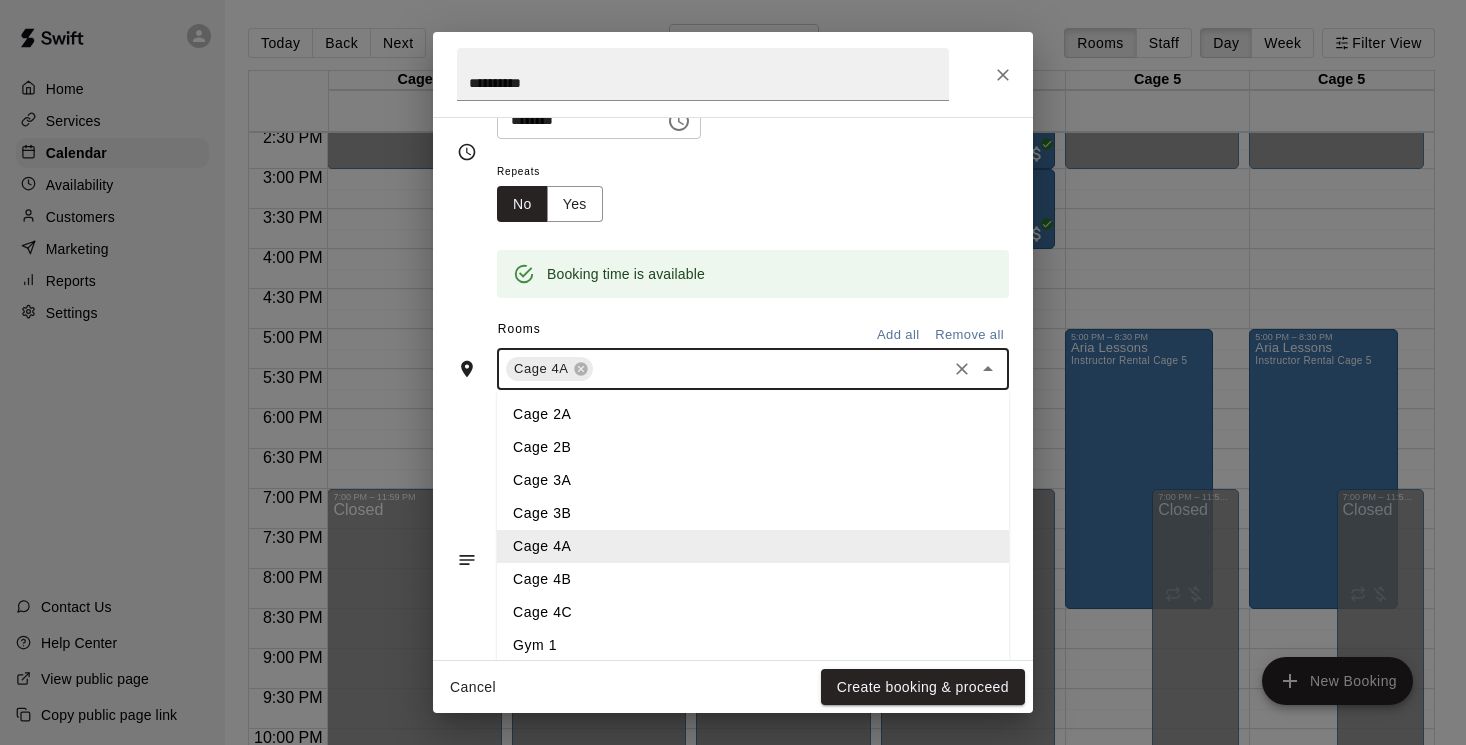 click at bounding box center (770, 369) 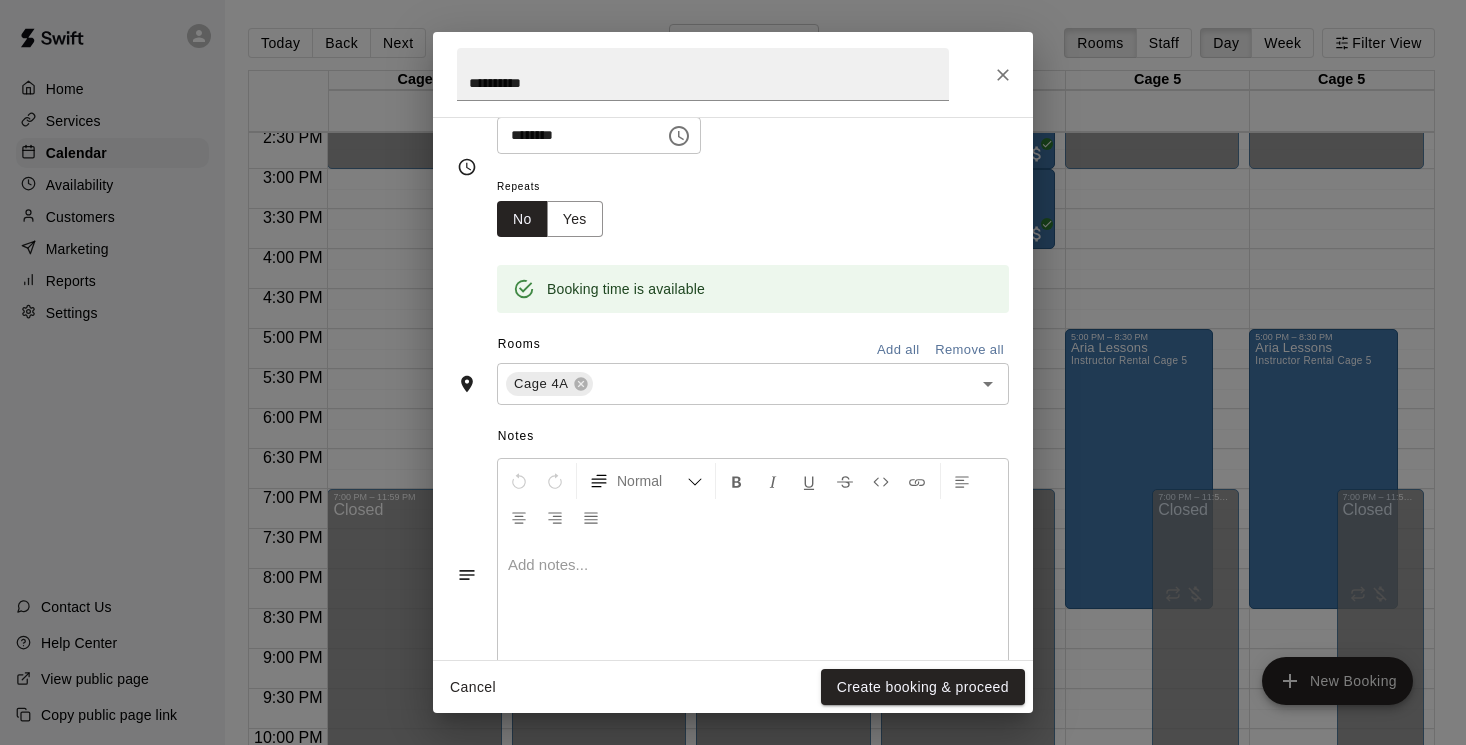 scroll, scrollTop: 336, scrollLeft: 0, axis: vertical 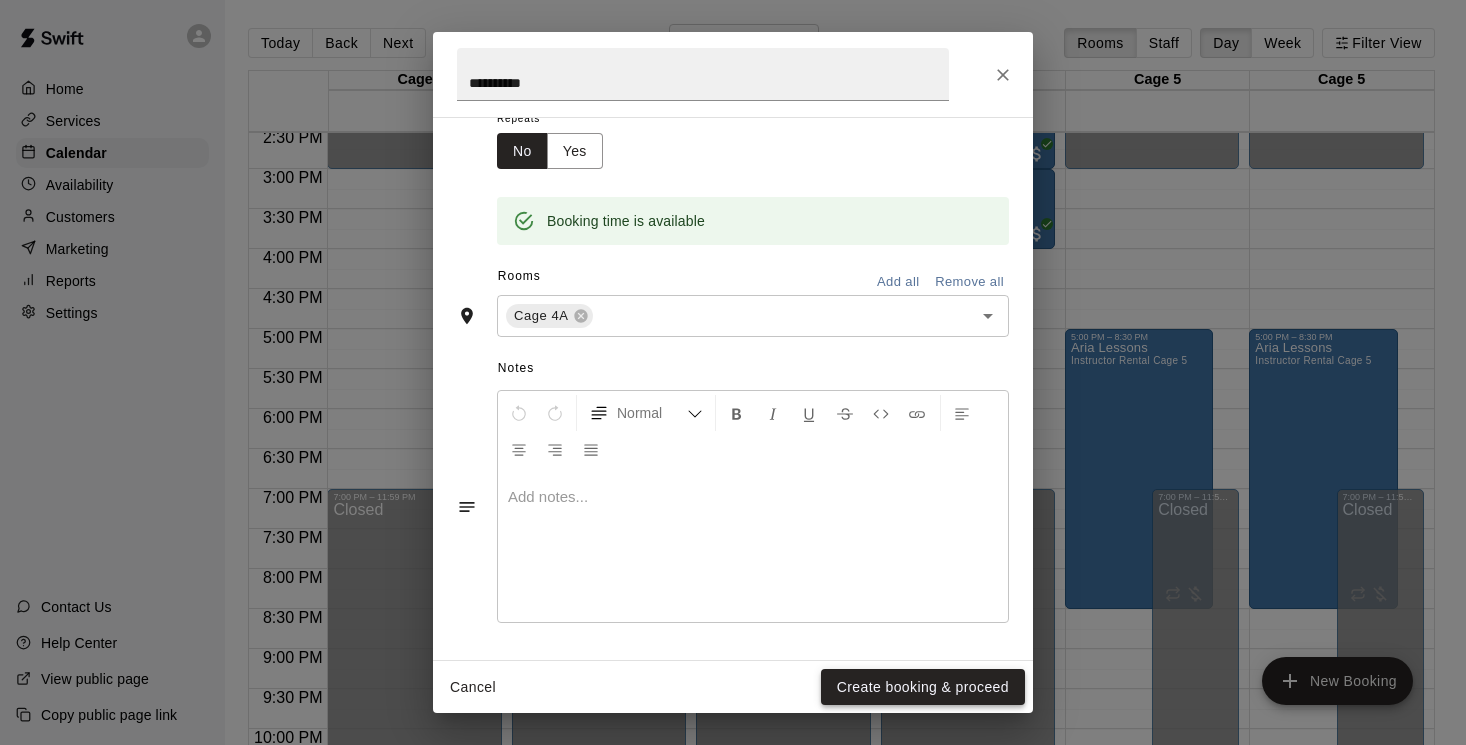 click on "Create booking & proceed" at bounding box center (923, 687) 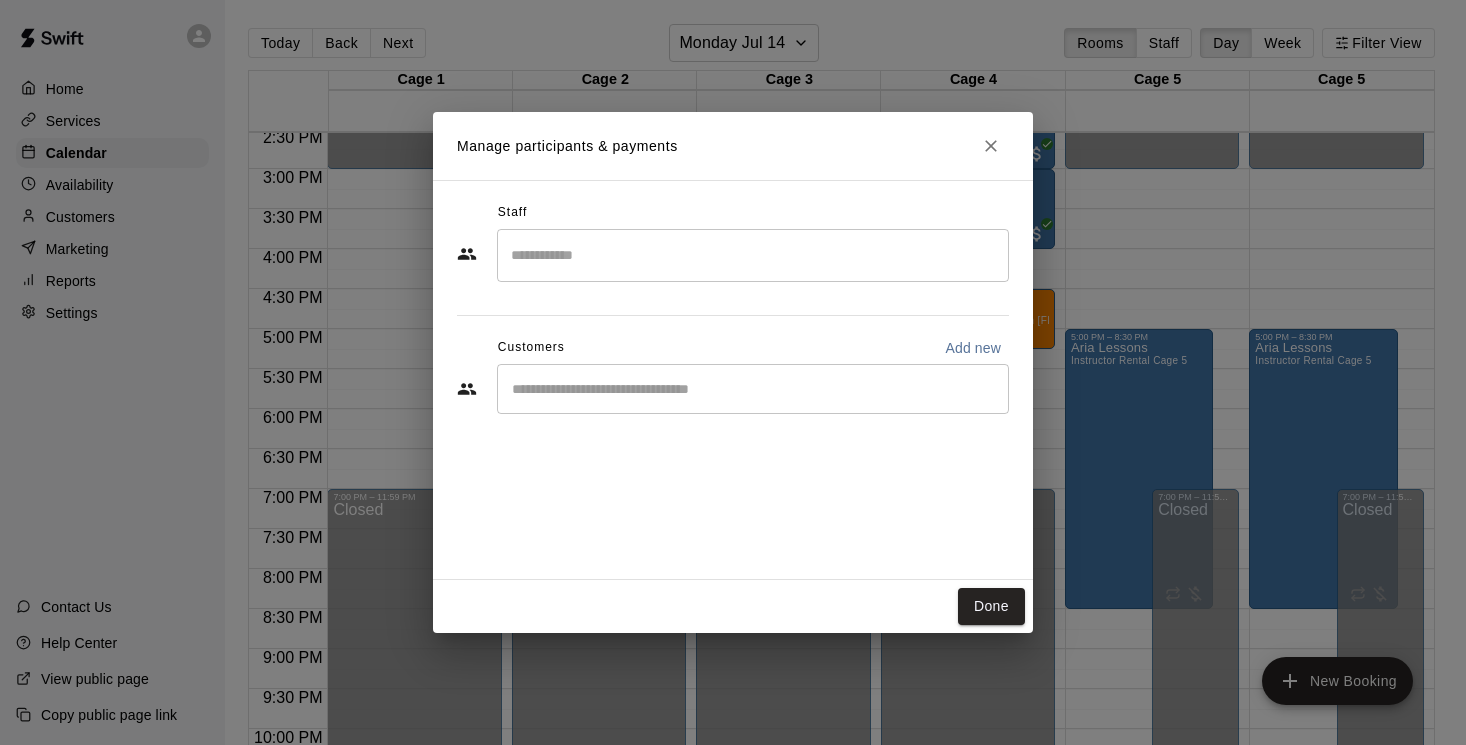 click at bounding box center [753, 389] 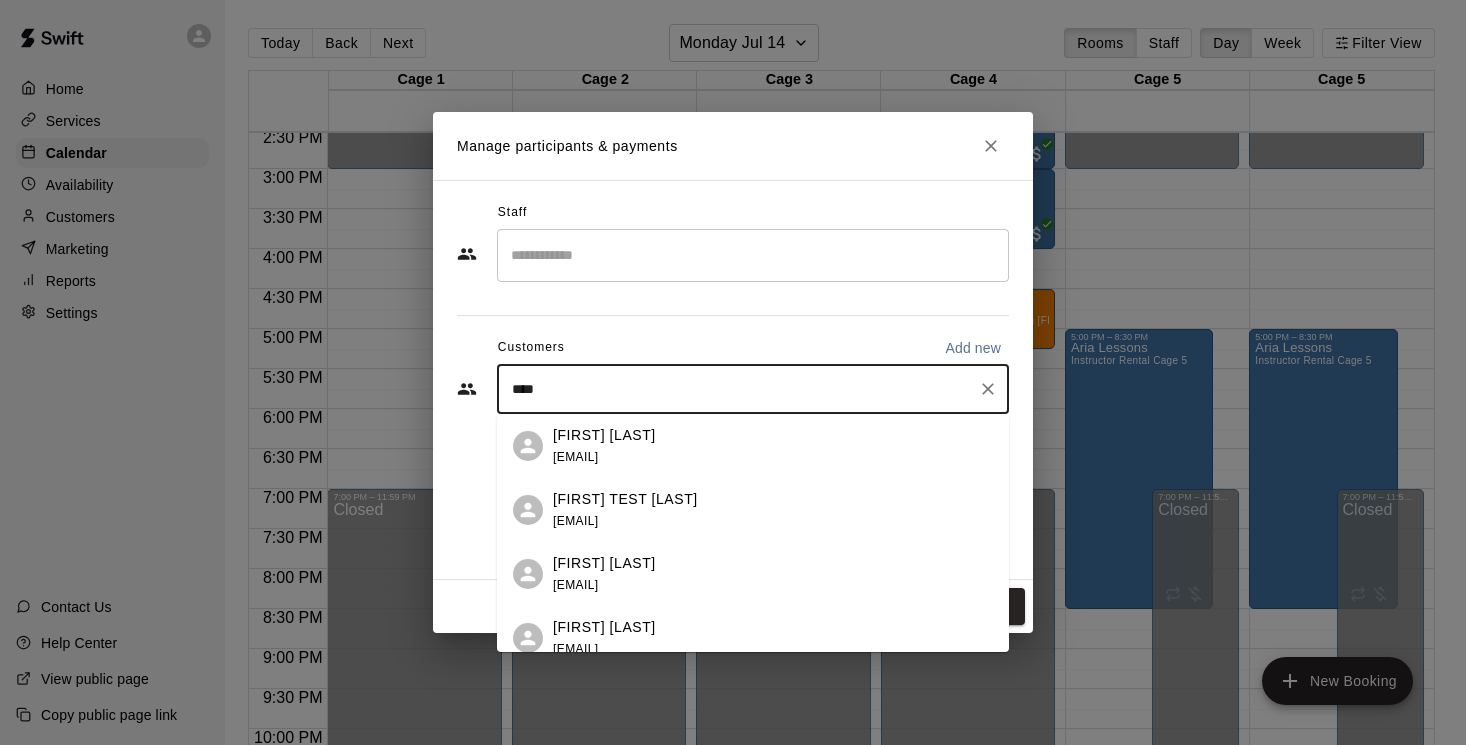 type on "*****" 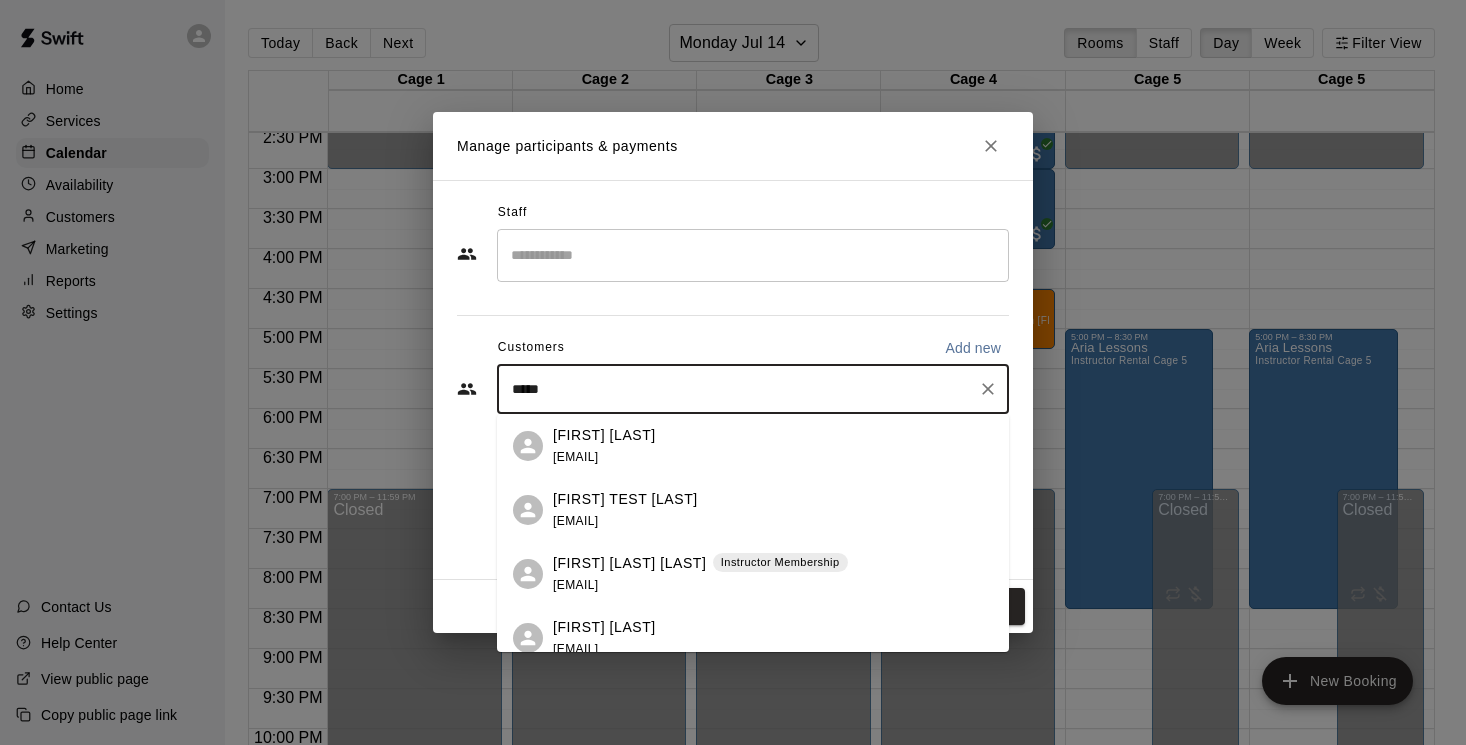 click on "Instructor Membership" at bounding box center (780, 562) 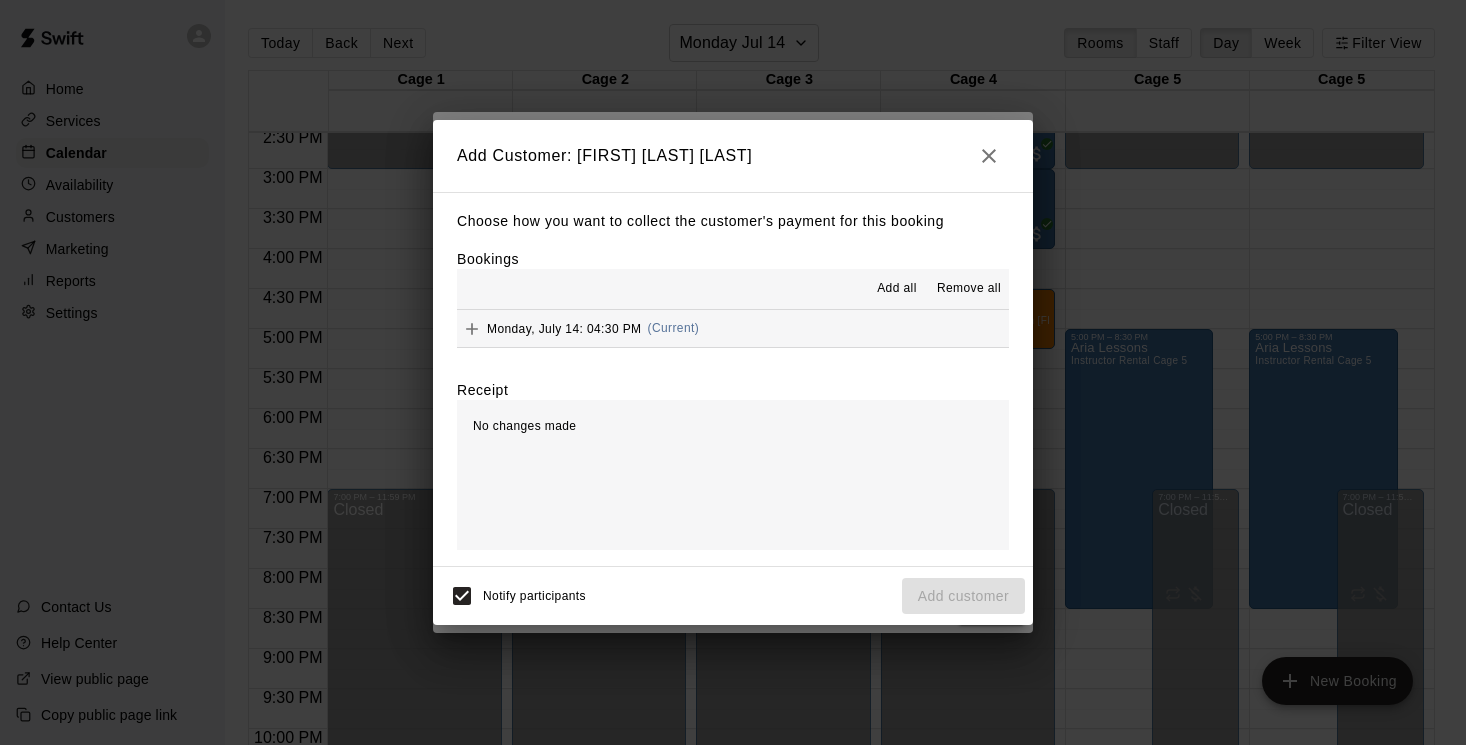 click on "Add all" at bounding box center [897, 289] 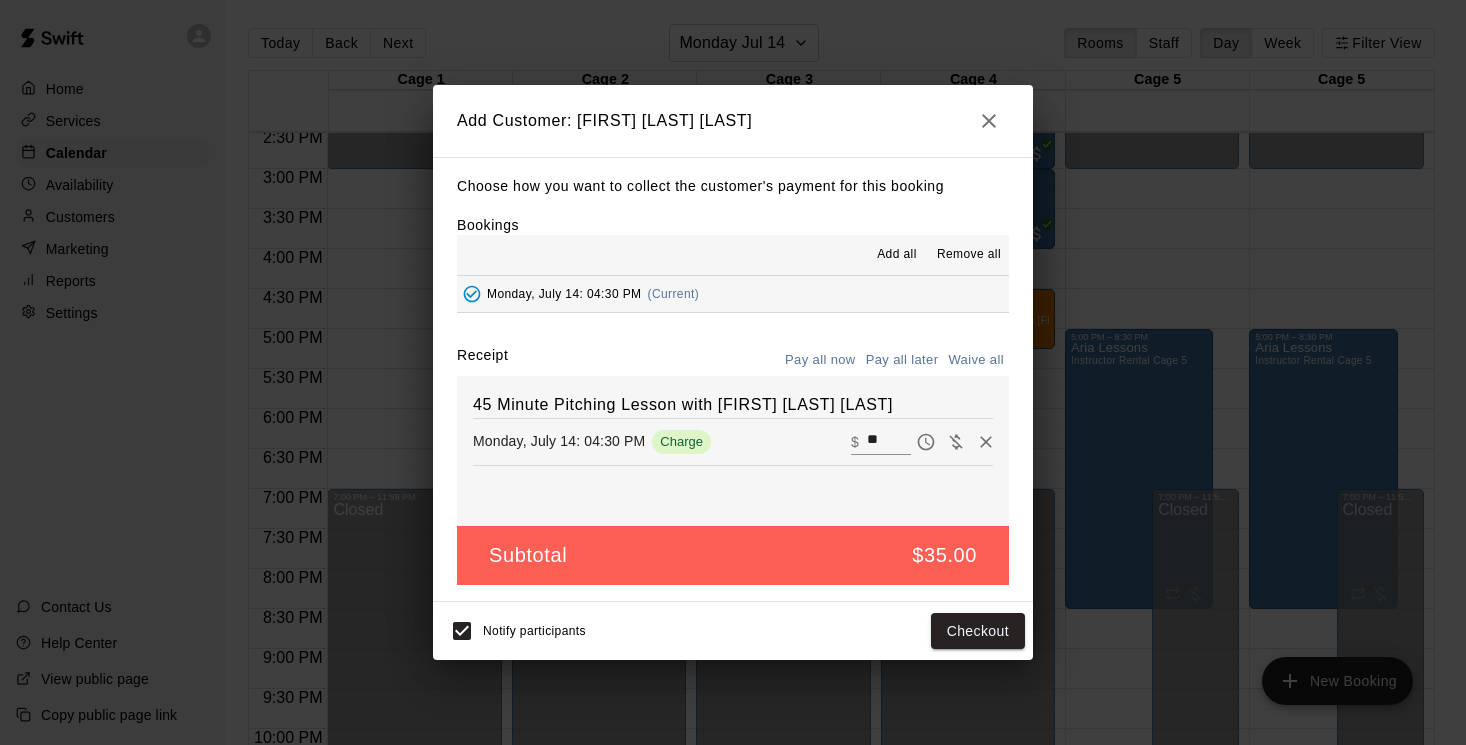click on "Pay all later" at bounding box center (902, 360) 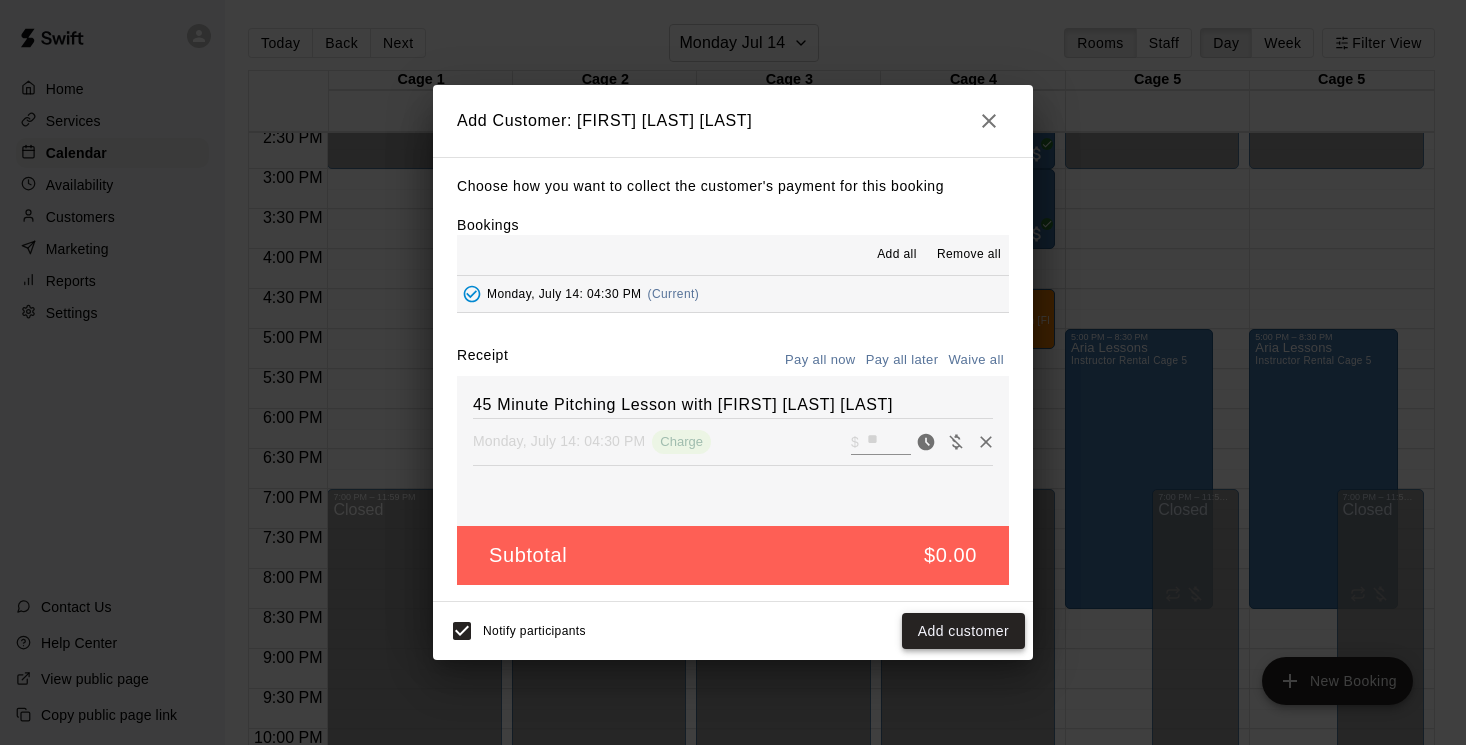 click on "Add customer" at bounding box center (963, 631) 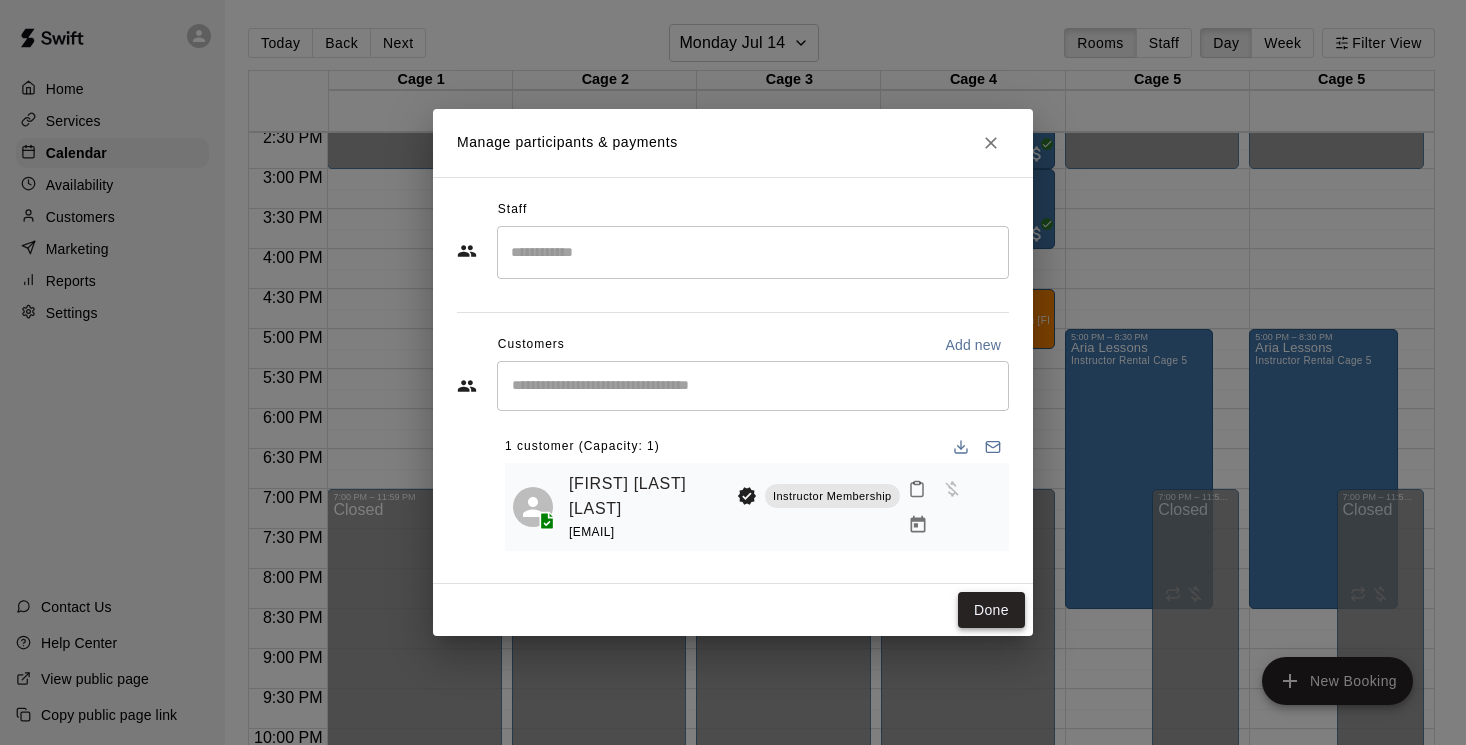 click on "Done" at bounding box center [991, 610] 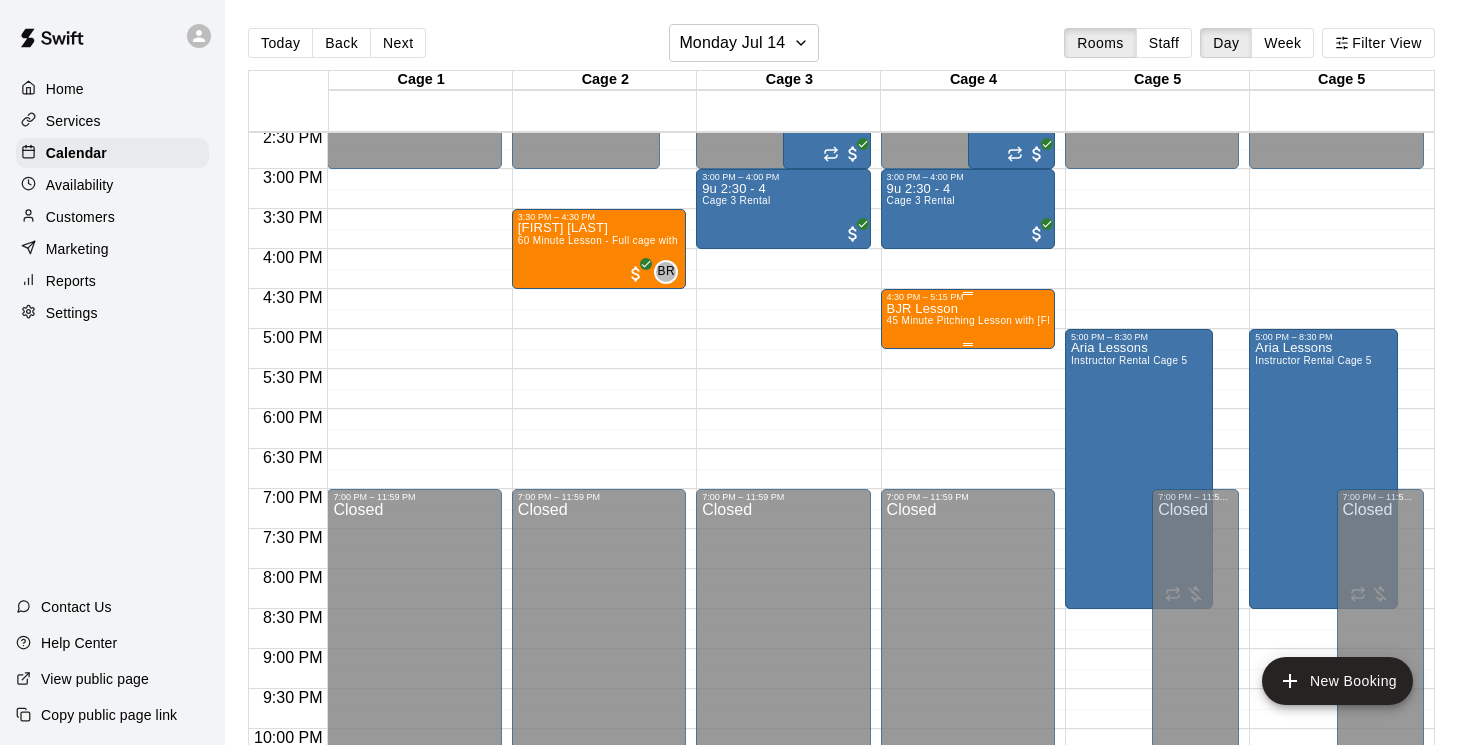 click on "BJR Lesson 45 Minute Pitching Lesson with Billy Jack Ryan" at bounding box center [968, 674] 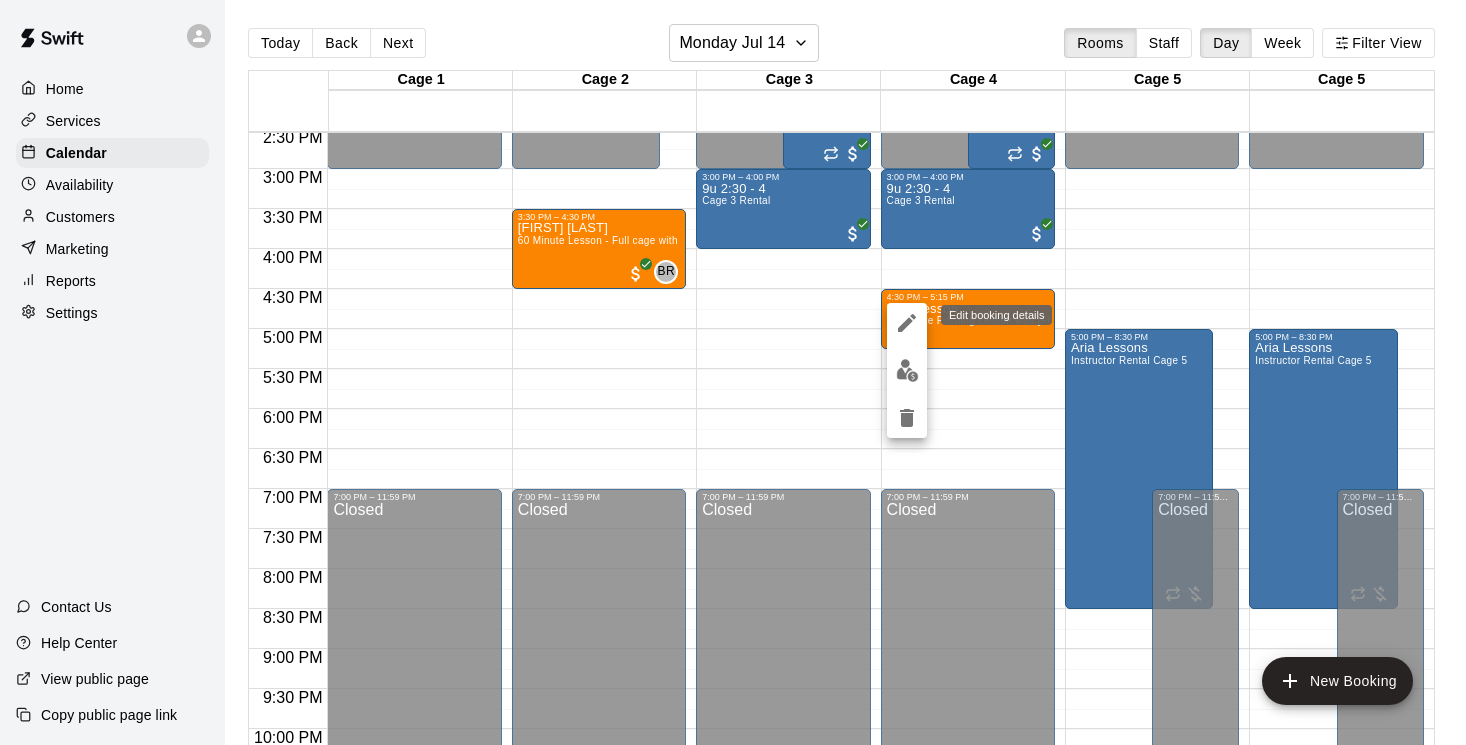 click 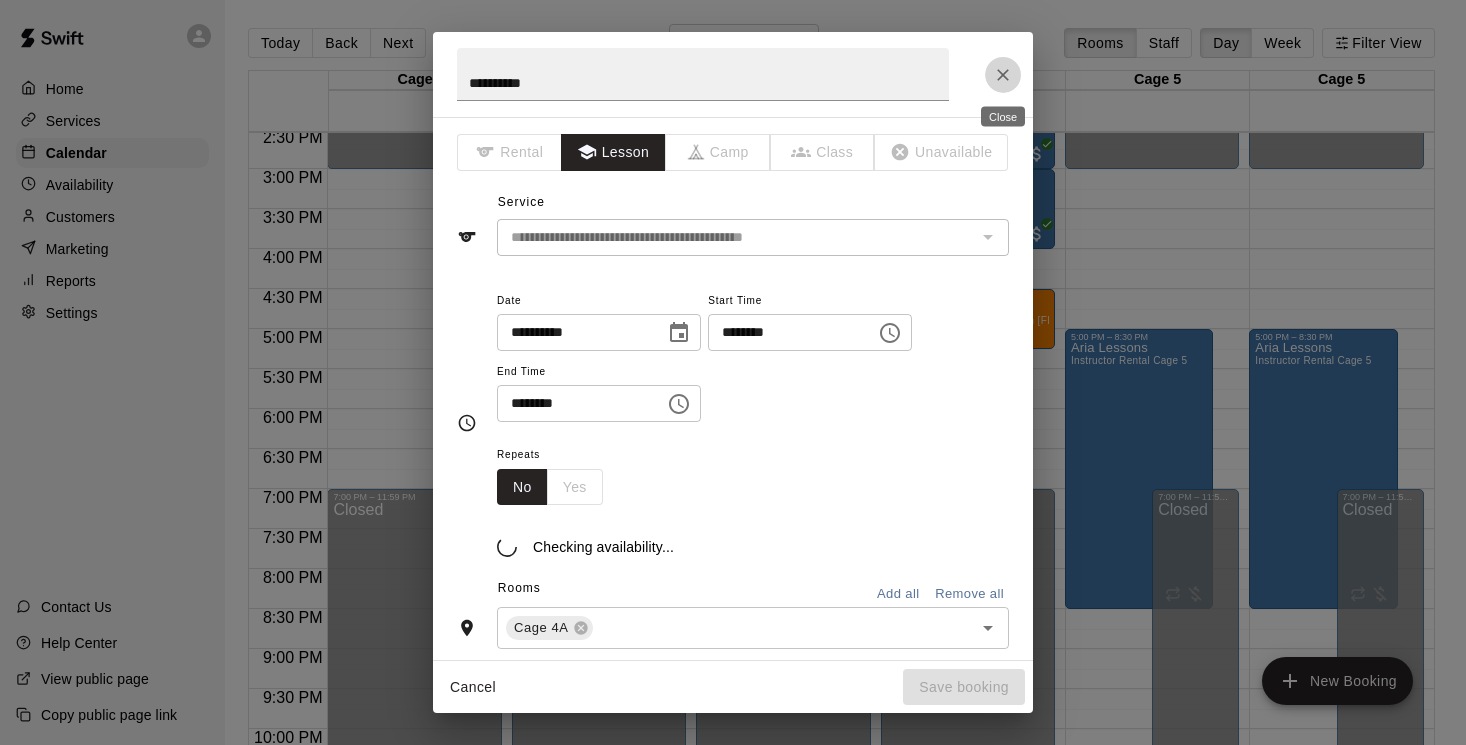 click 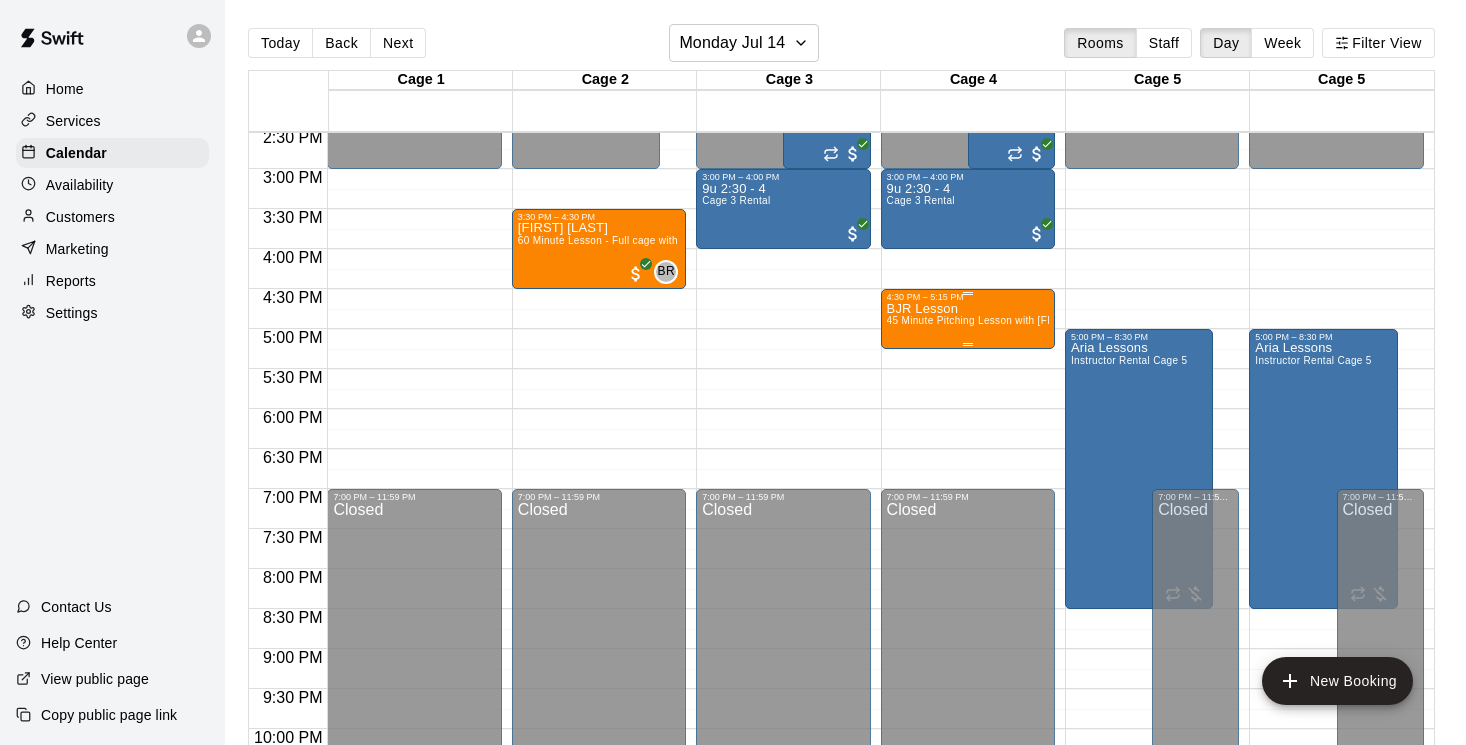 click on "BJR Lesson 45 Minute Pitching Lesson with Billy Jack Ryan" at bounding box center (968, 674) 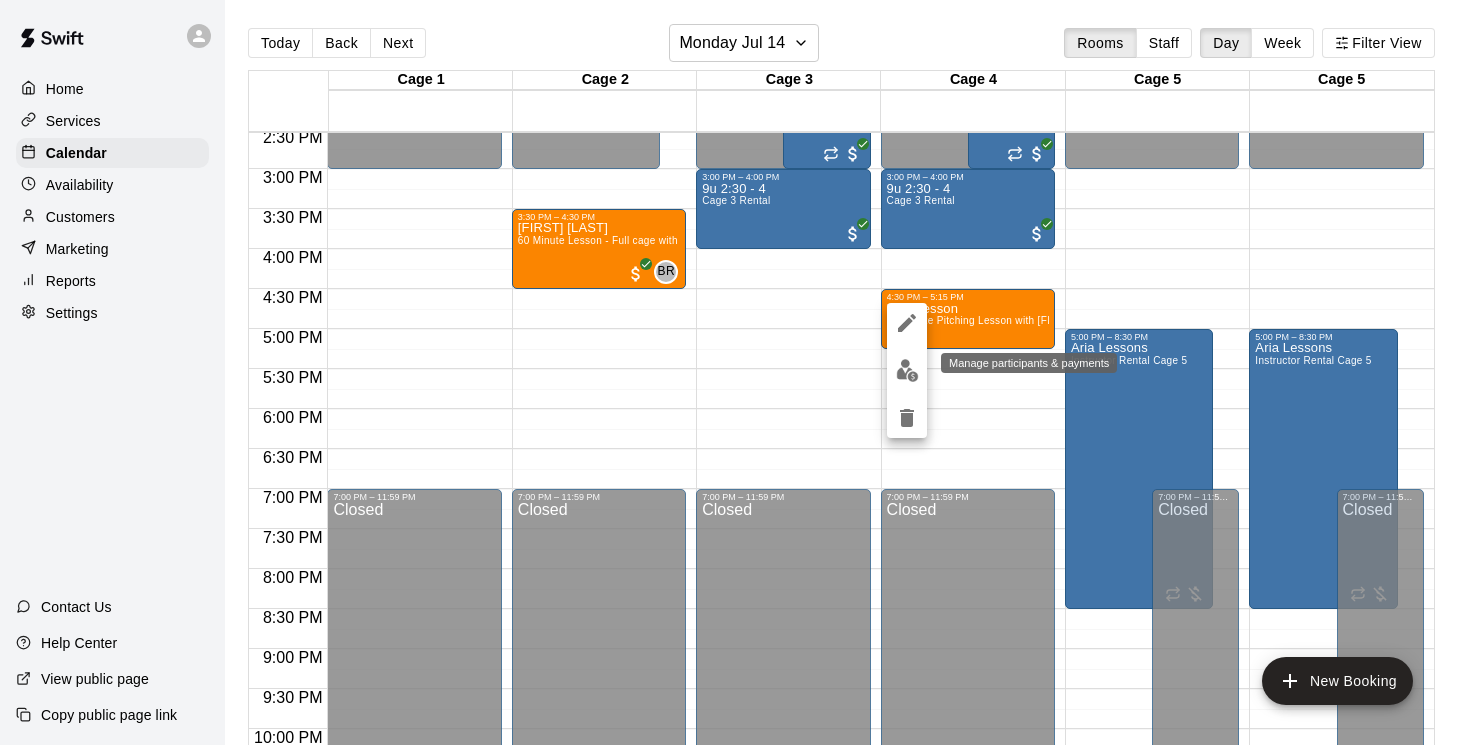 click at bounding box center (907, 370) 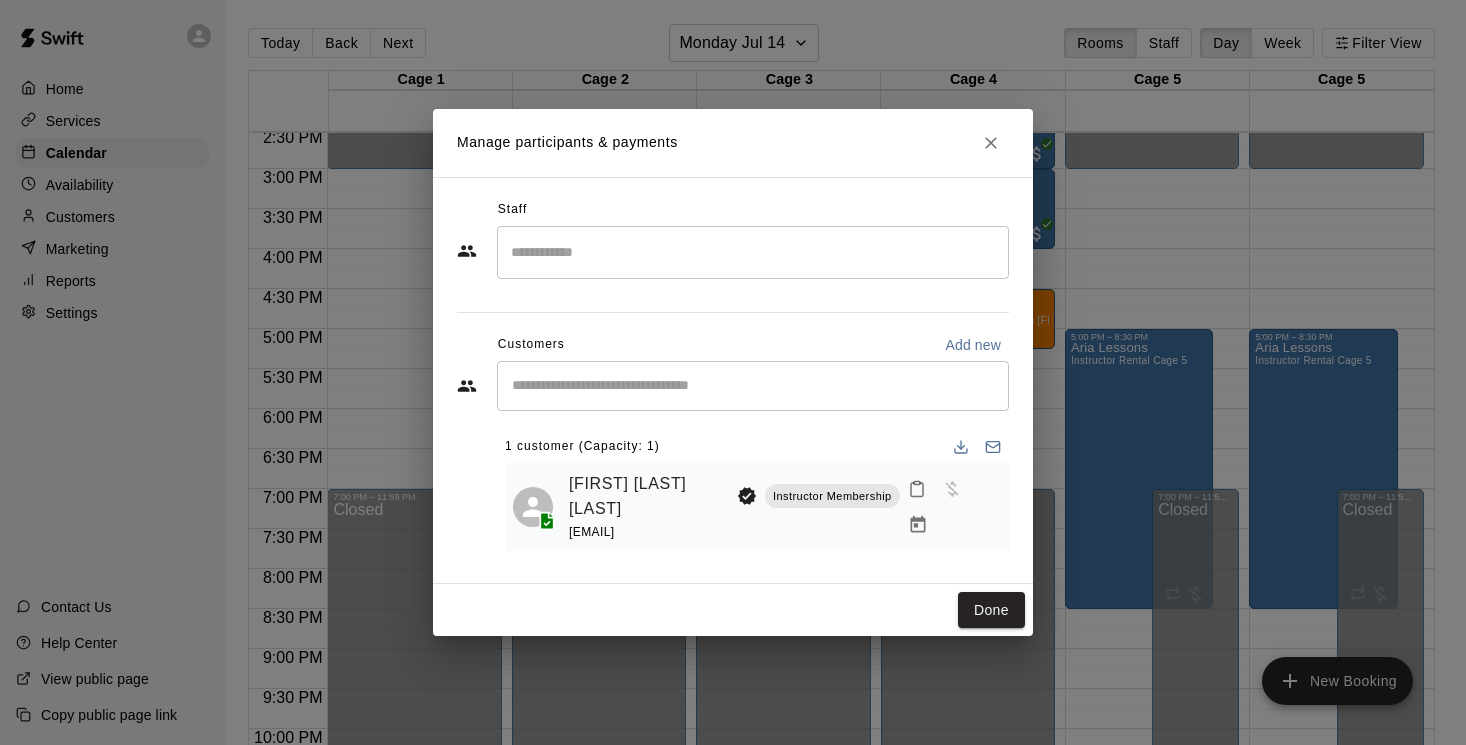 click on "​" at bounding box center [753, 252] 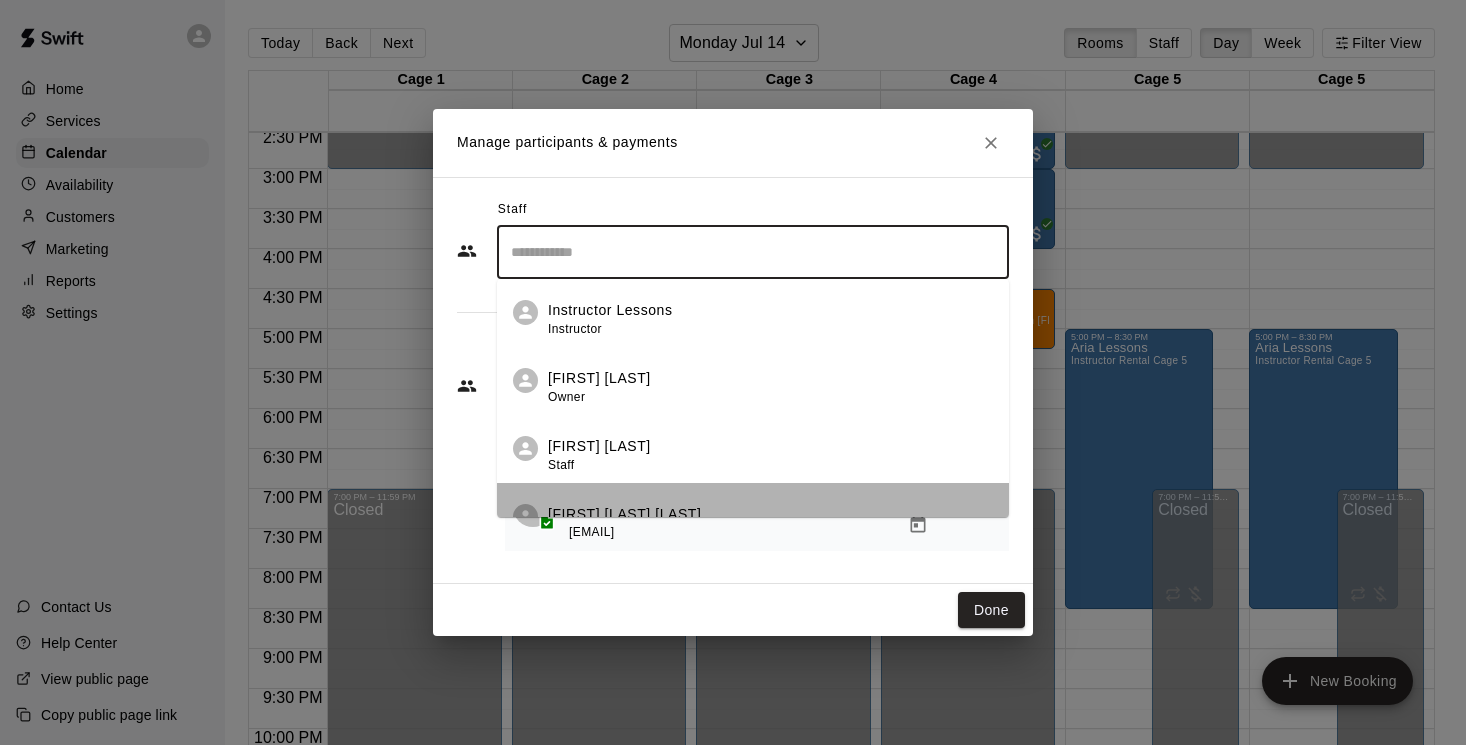 click on "Billy Jack Ryan Admin" at bounding box center [753, 517] 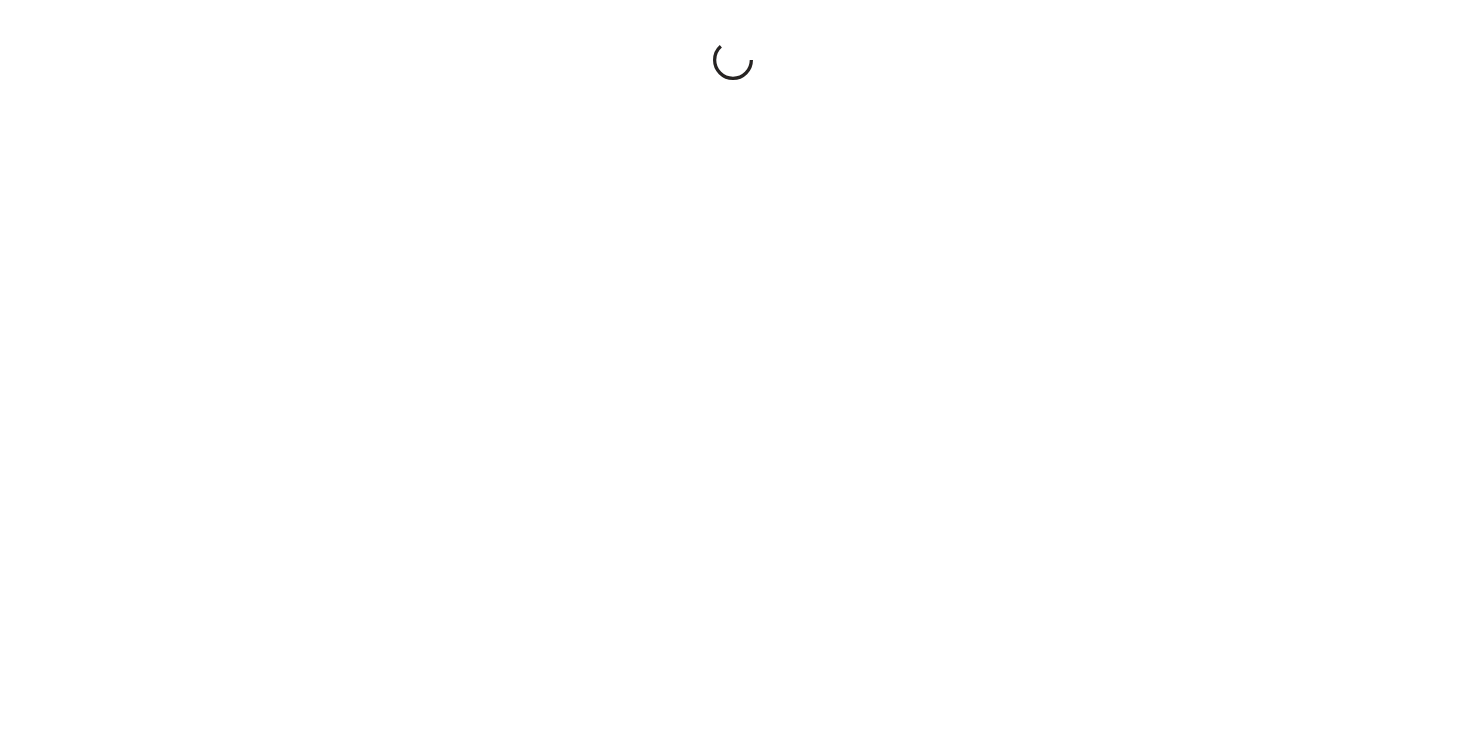 scroll, scrollTop: 0, scrollLeft: 0, axis: both 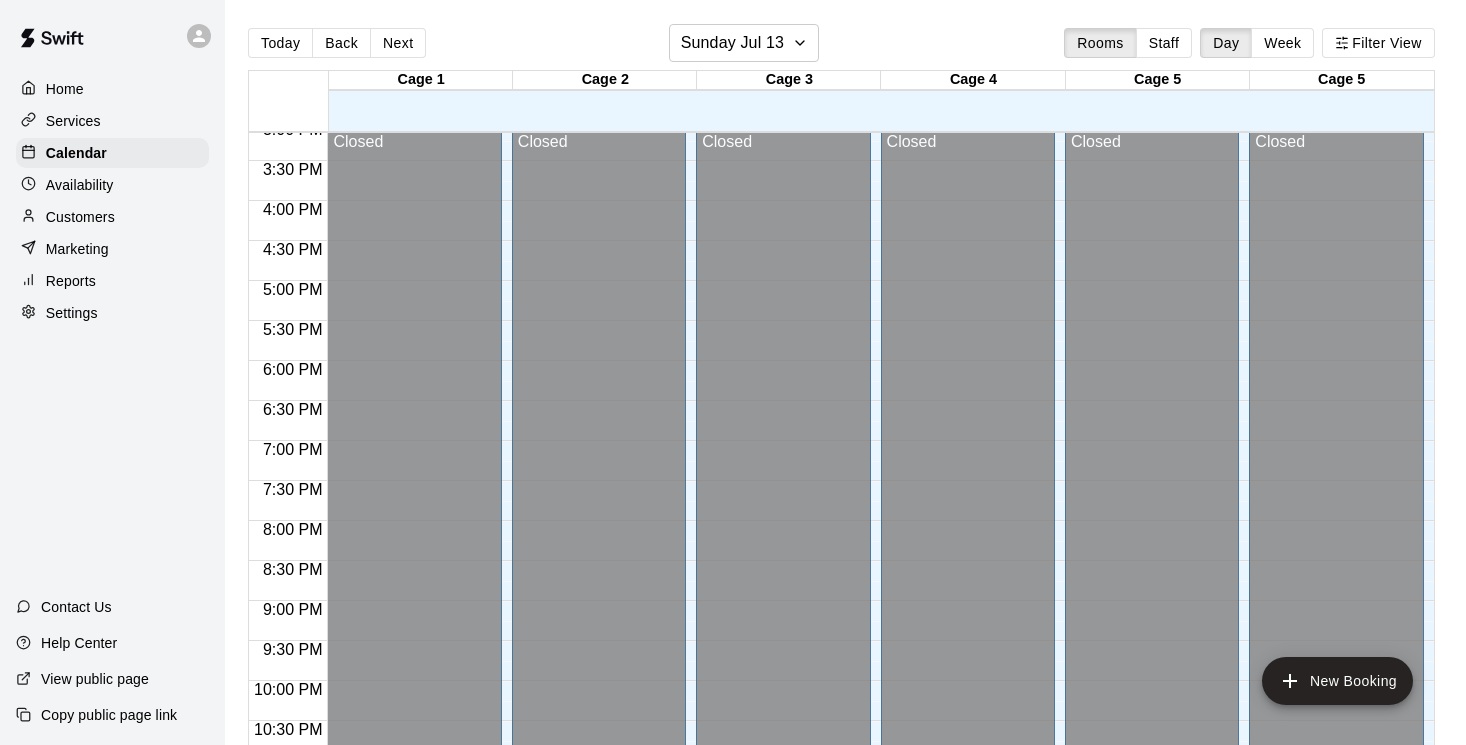 click on "Closed" at bounding box center (783, 490) 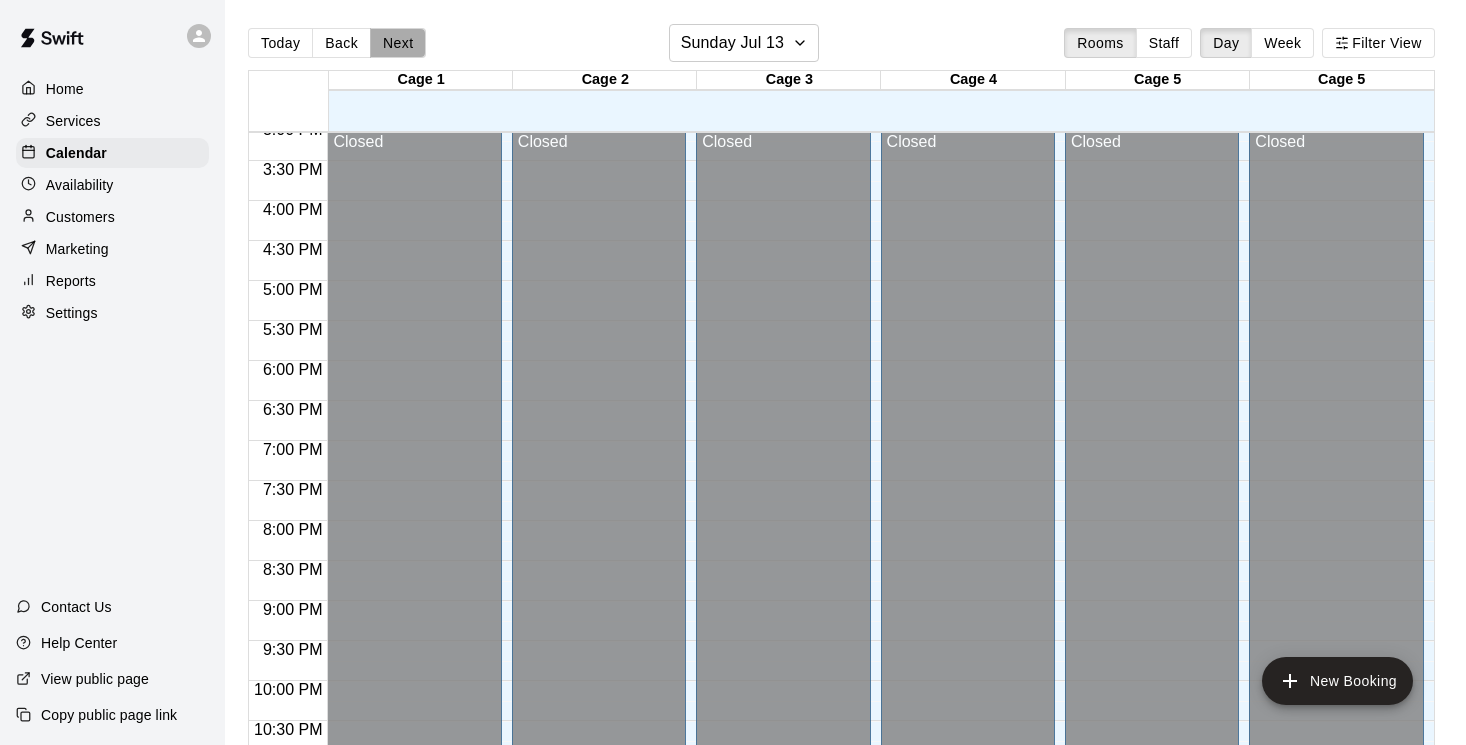 click on "Next" at bounding box center [398, 43] 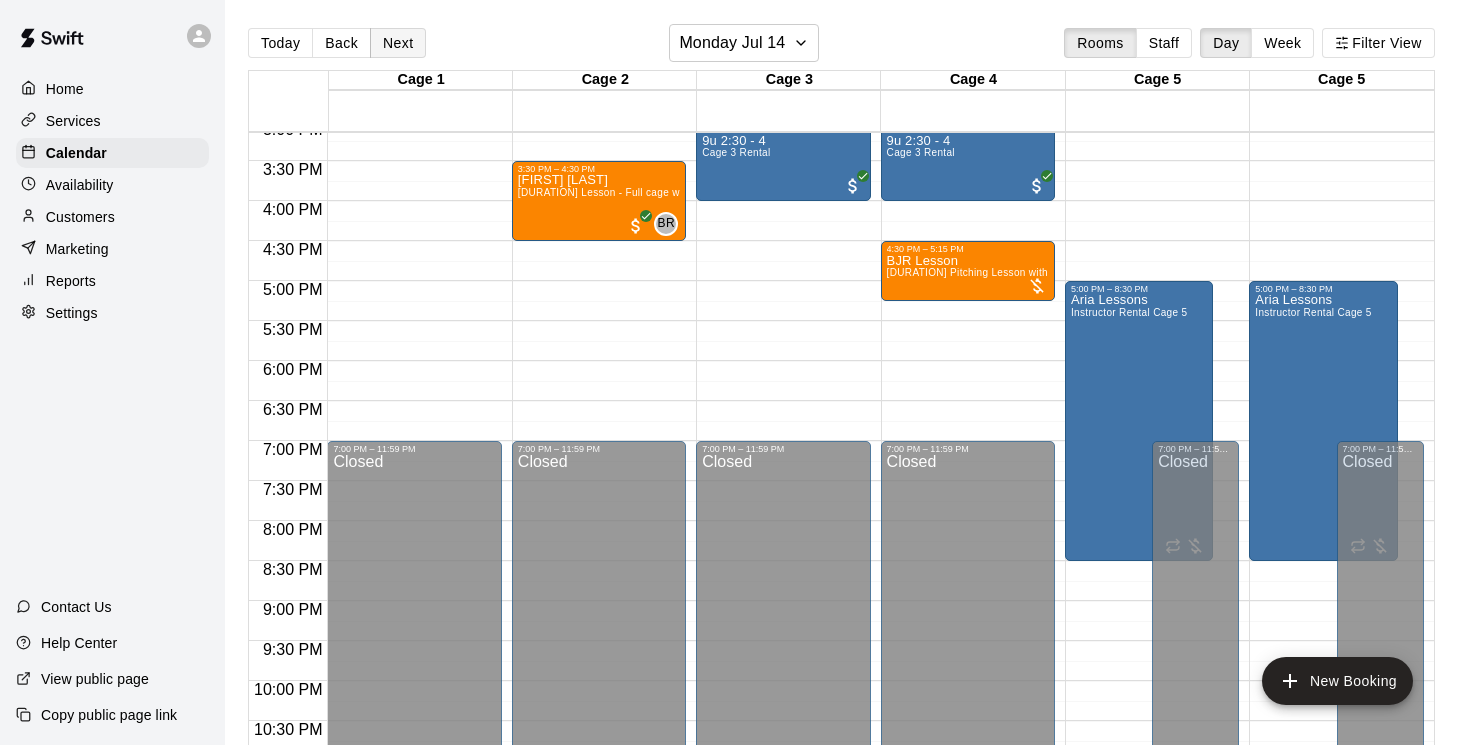 click on "Next" at bounding box center [398, 43] 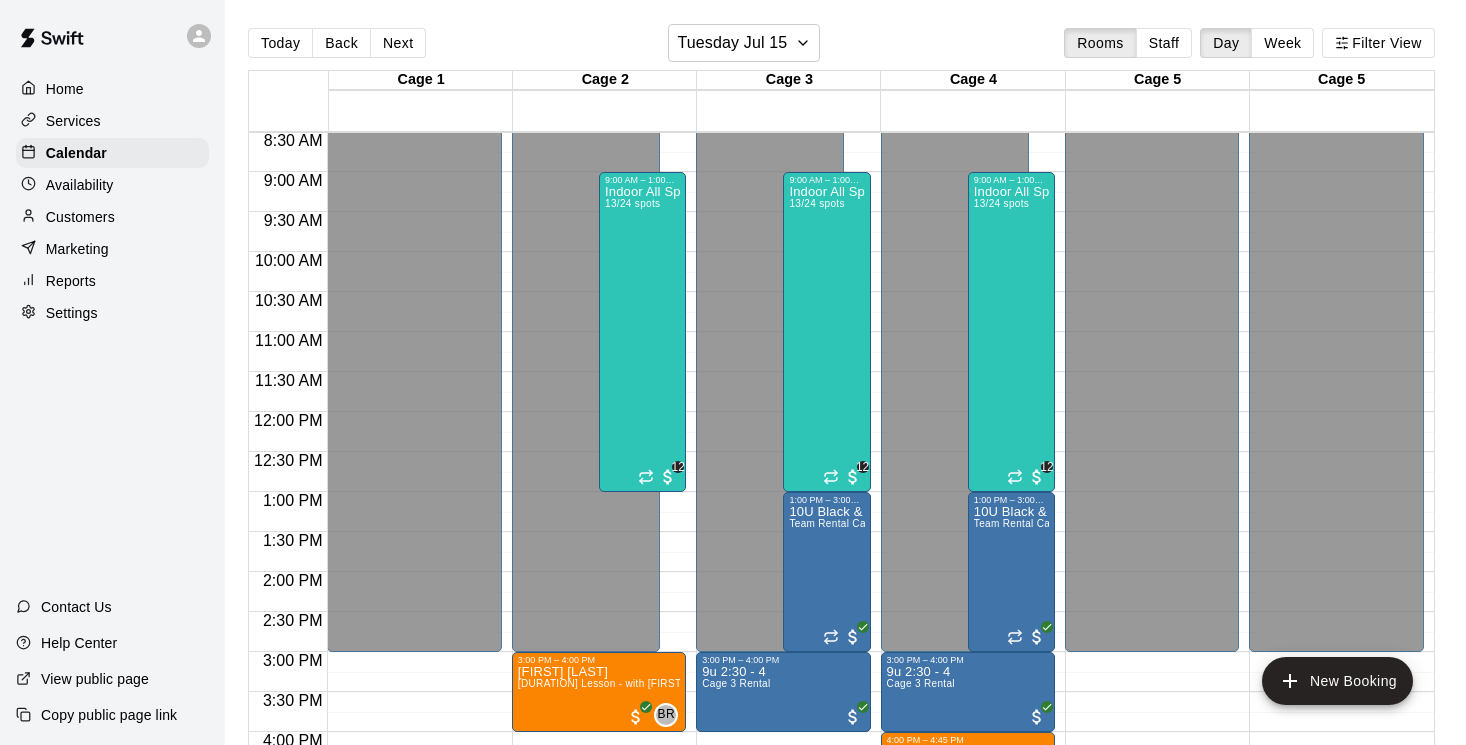 scroll, scrollTop: 635, scrollLeft: 0, axis: vertical 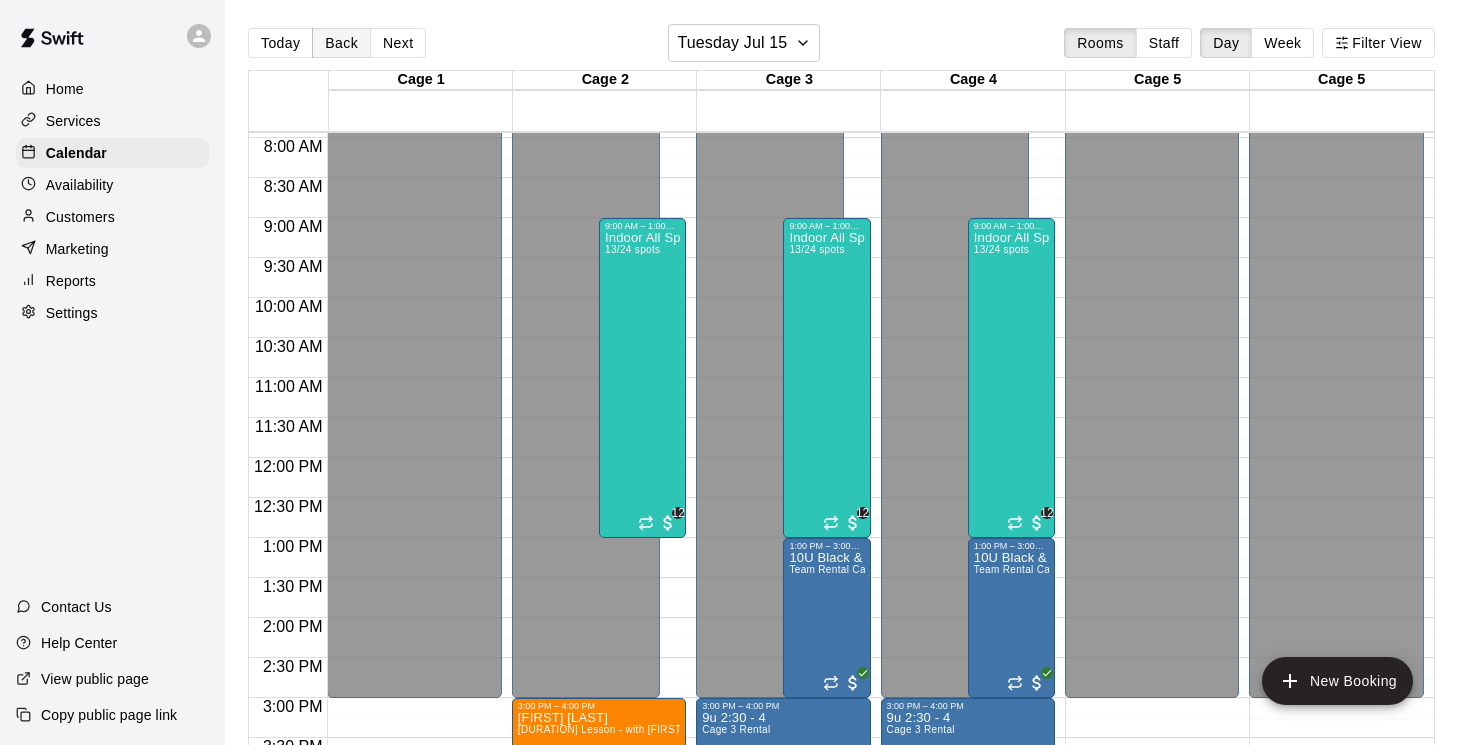 click on "Back" at bounding box center [341, 43] 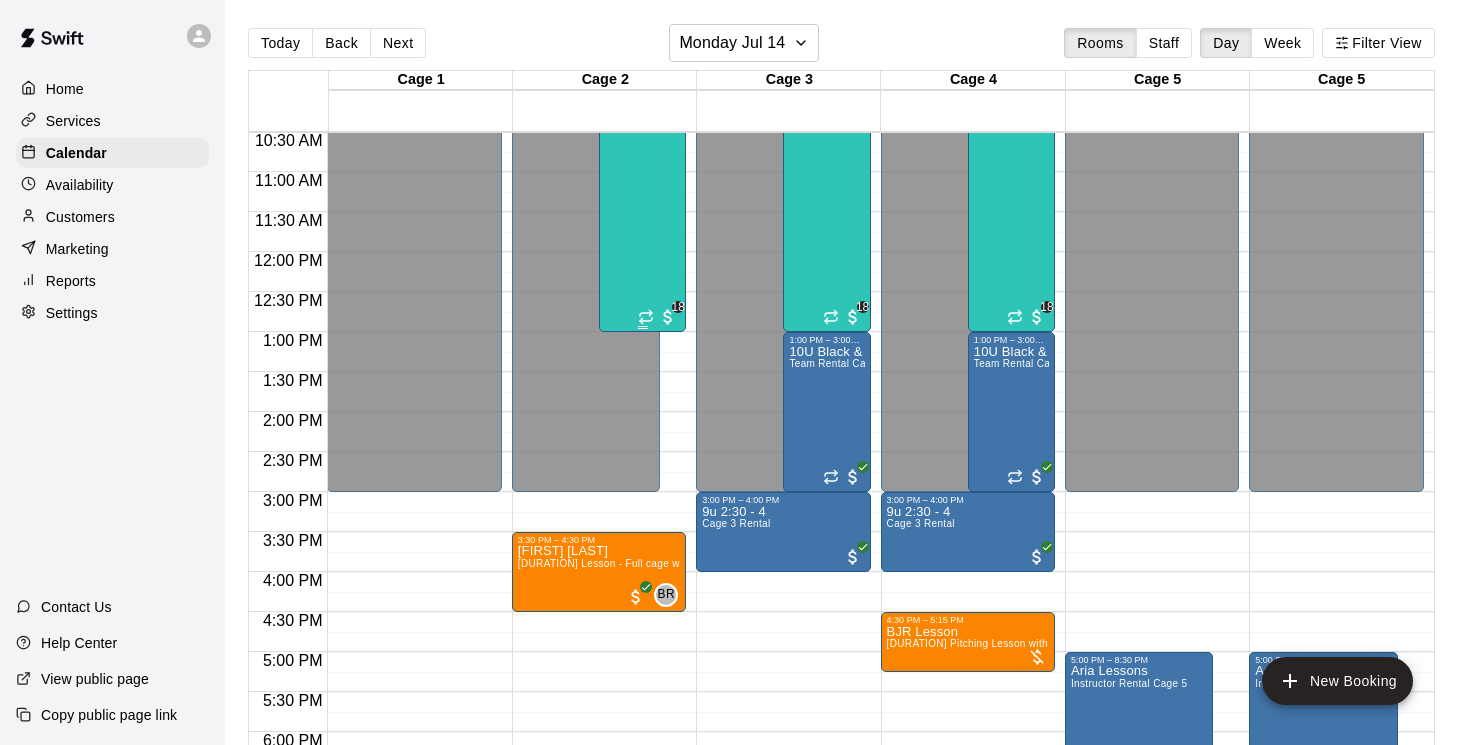 scroll, scrollTop: 844, scrollLeft: 0, axis: vertical 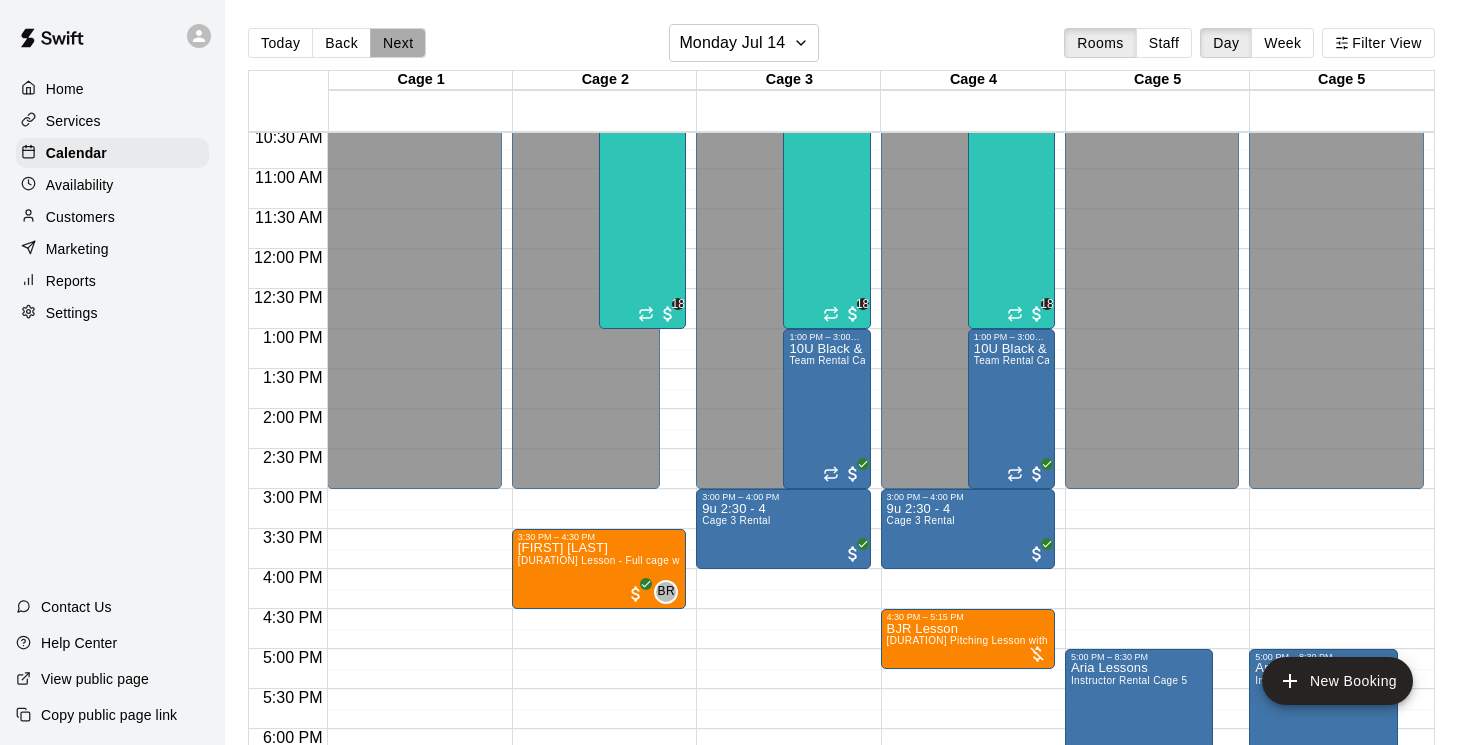click on "Next" at bounding box center (398, 43) 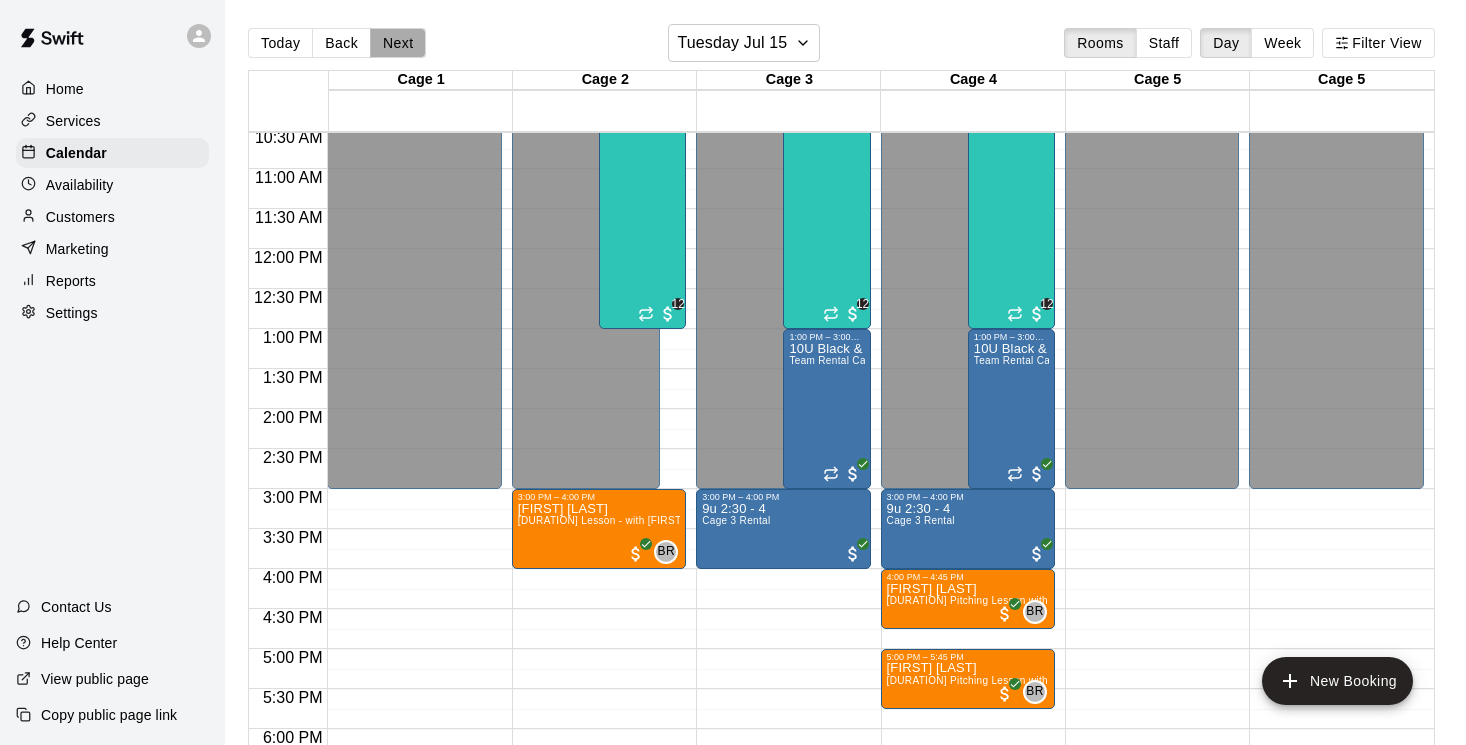 click on "Next" at bounding box center [398, 43] 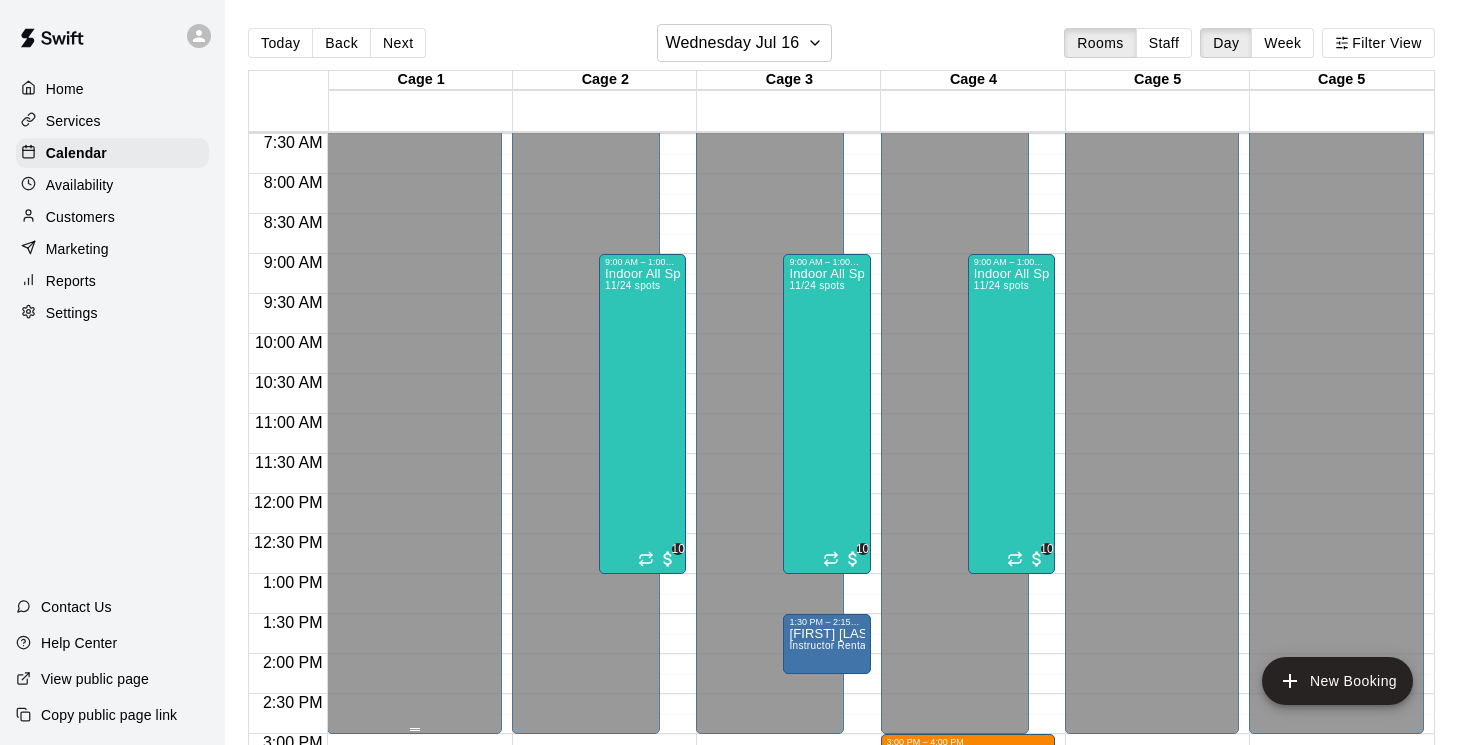 scroll, scrollTop: 595, scrollLeft: 0, axis: vertical 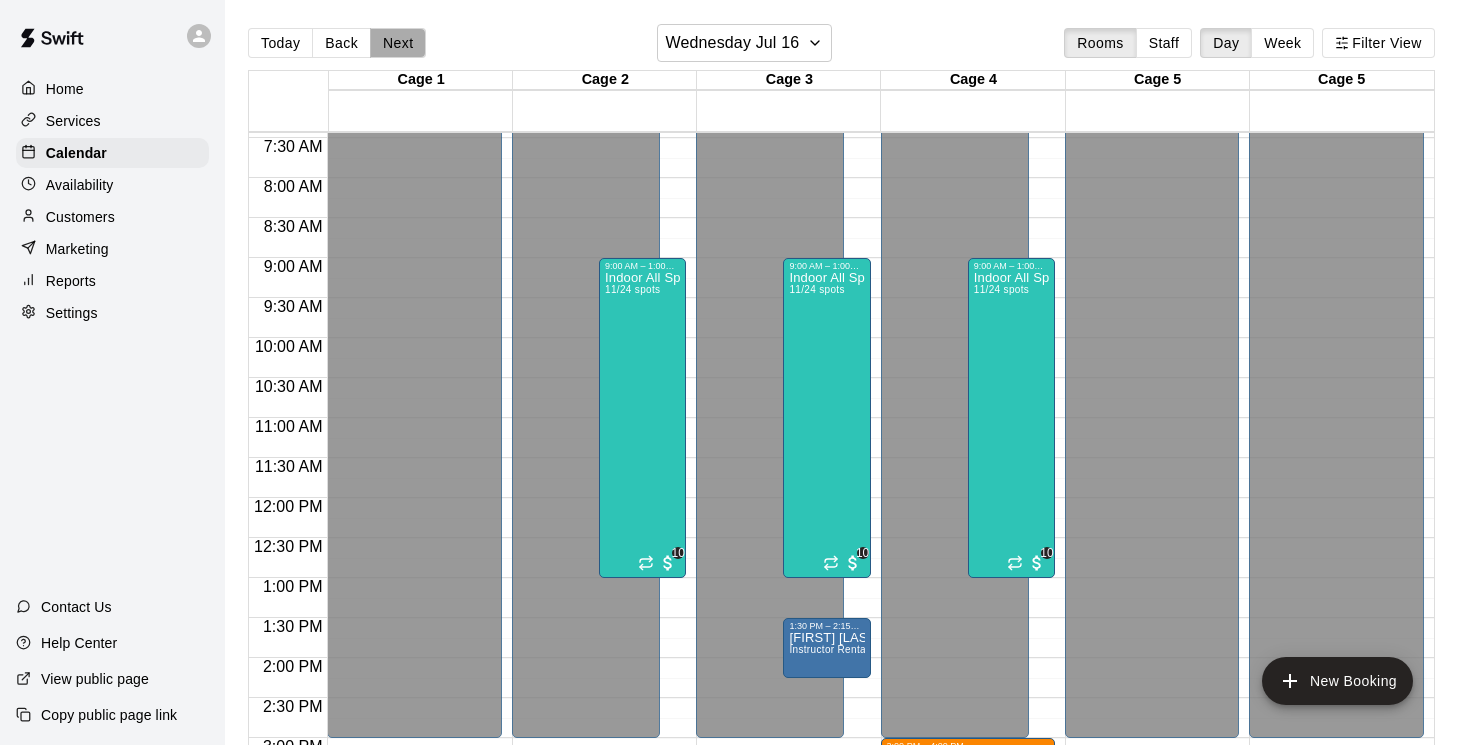 click on "Next" at bounding box center (398, 43) 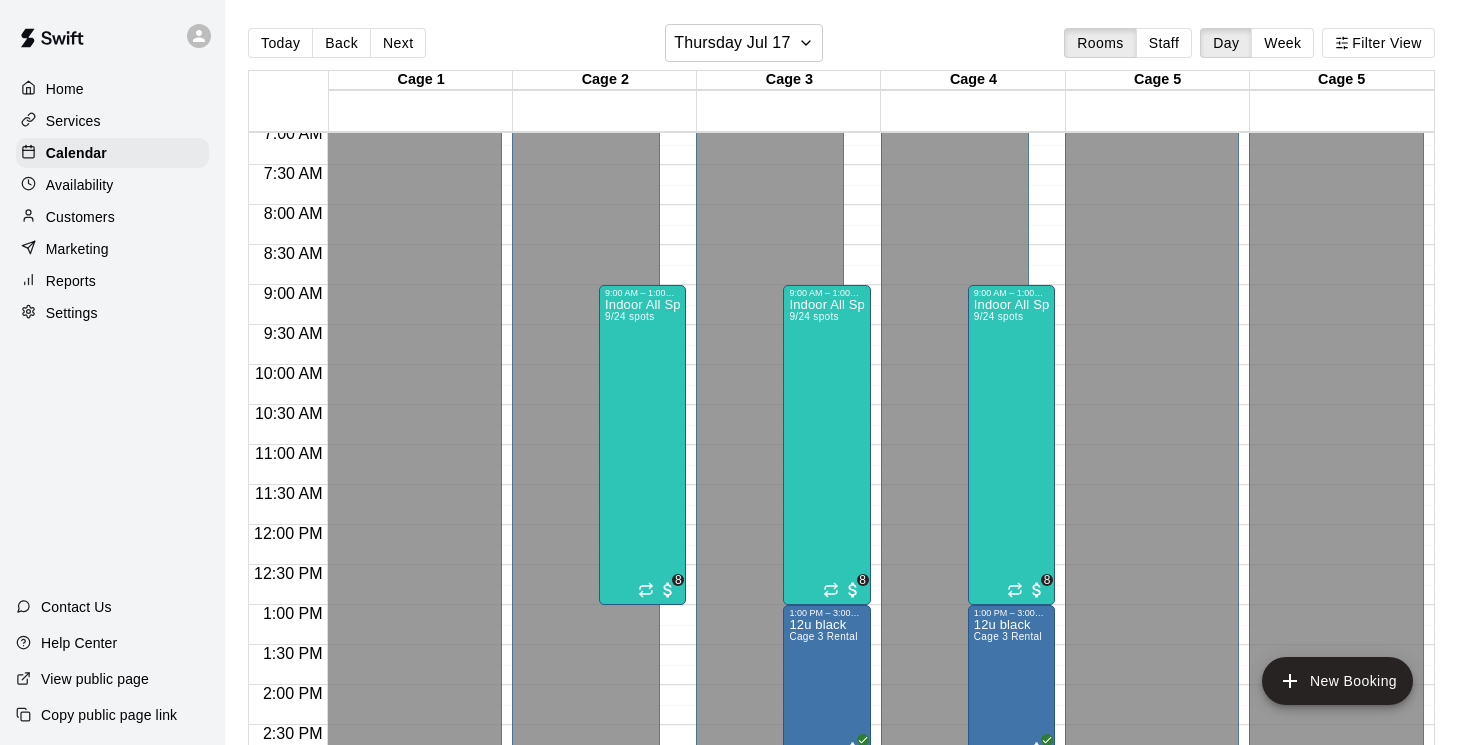 scroll, scrollTop: 559, scrollLeft: 0, axis: vertical 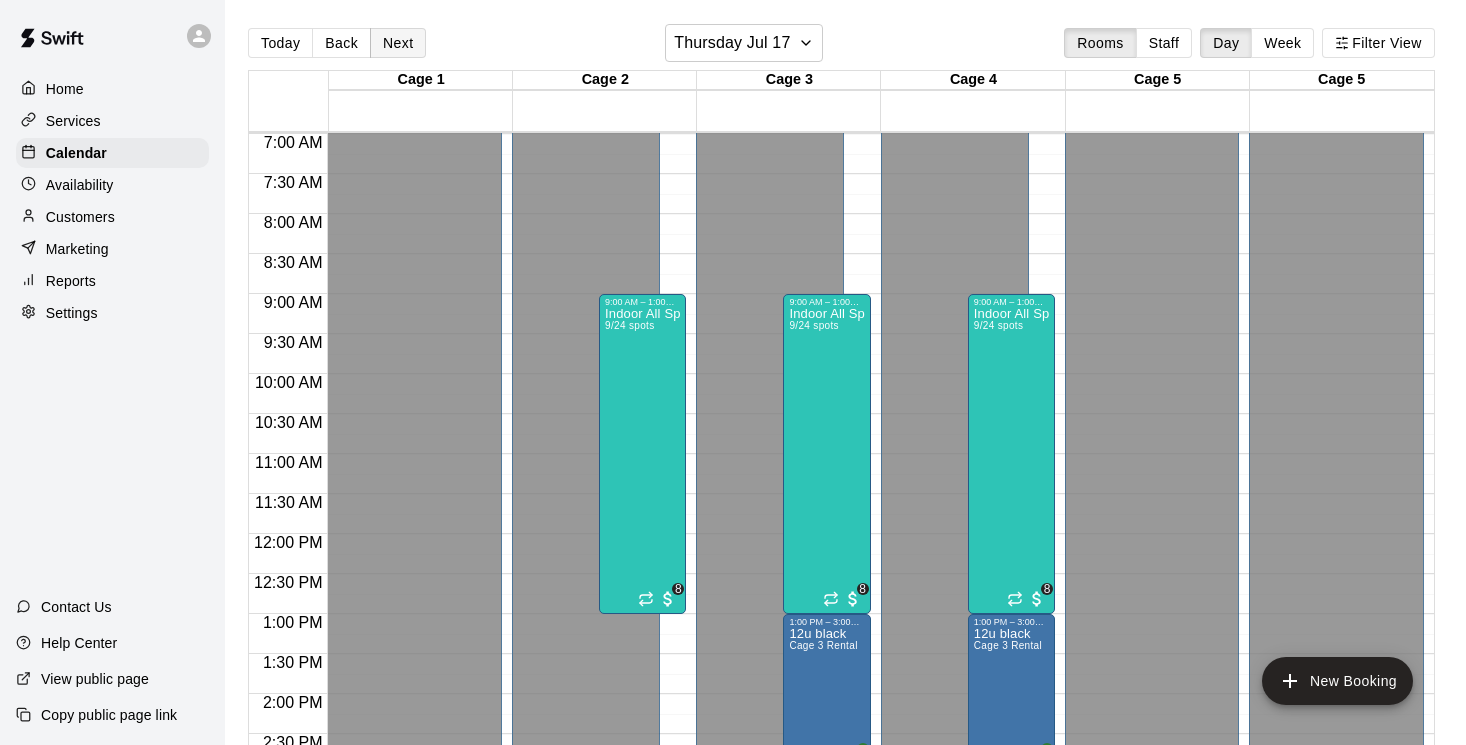 click on "Next" at bounding box center (398, 43) 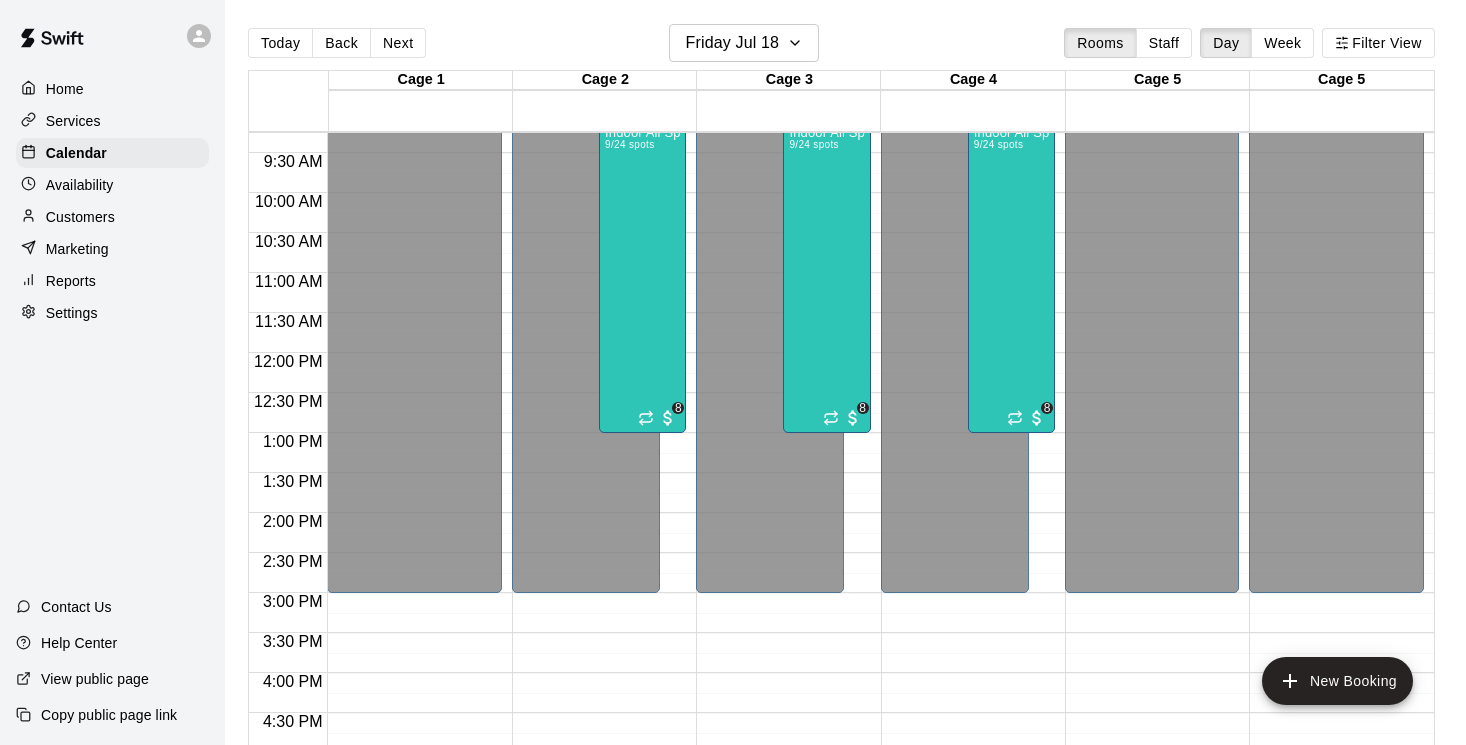 scroll, scrollTop: 670, scrollLeft: 0, axis: vertical 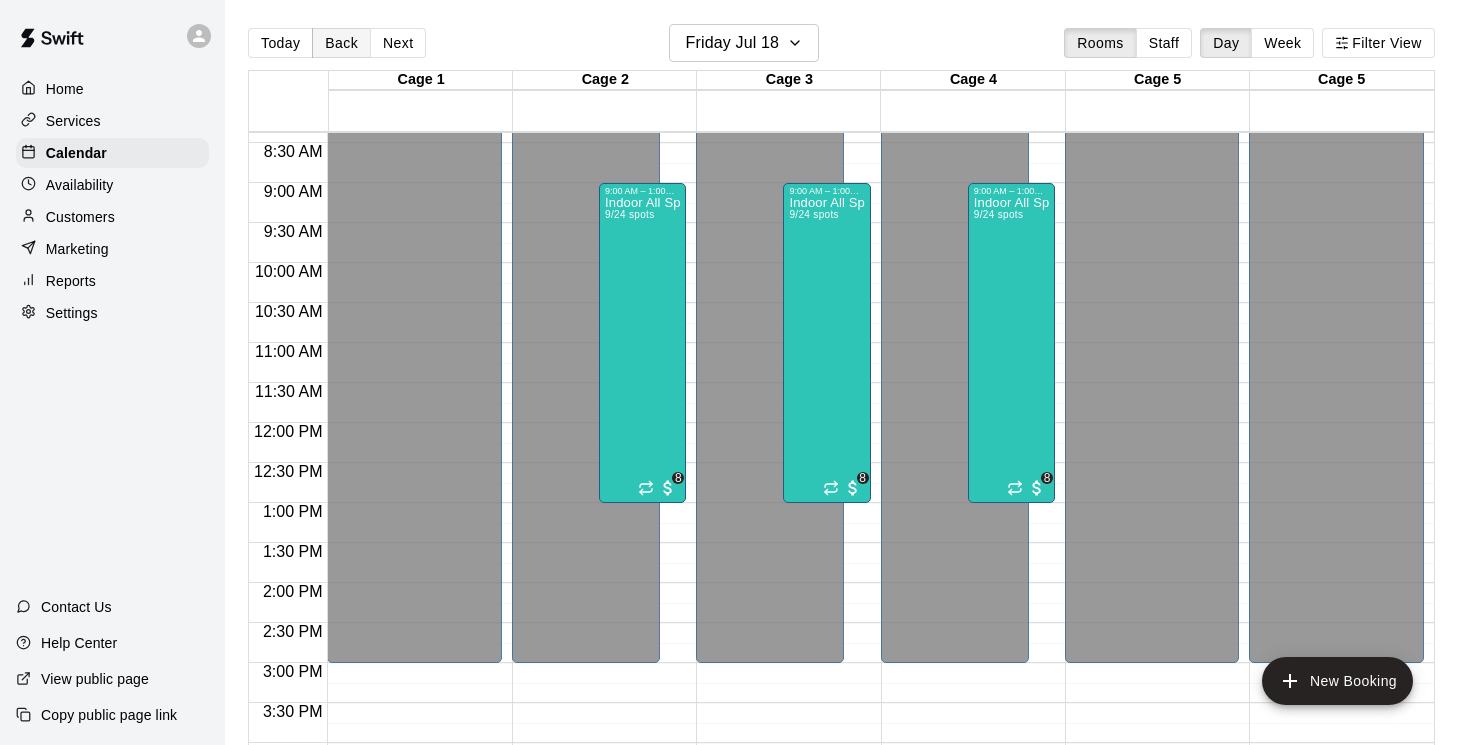 click on "Back" at bounding box center [341, 43] 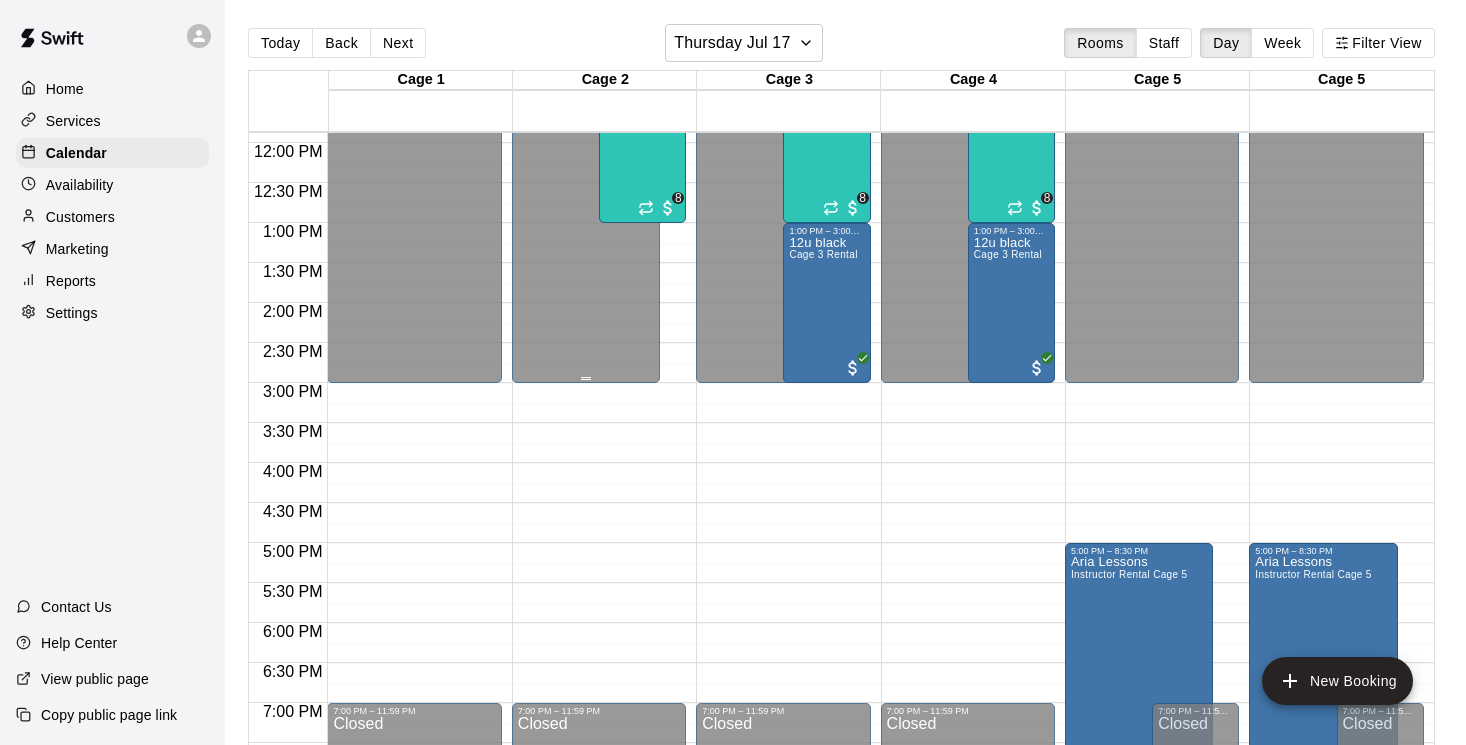 scroll, scrollTop: 940, scrollLeft: 0, axis: vertical 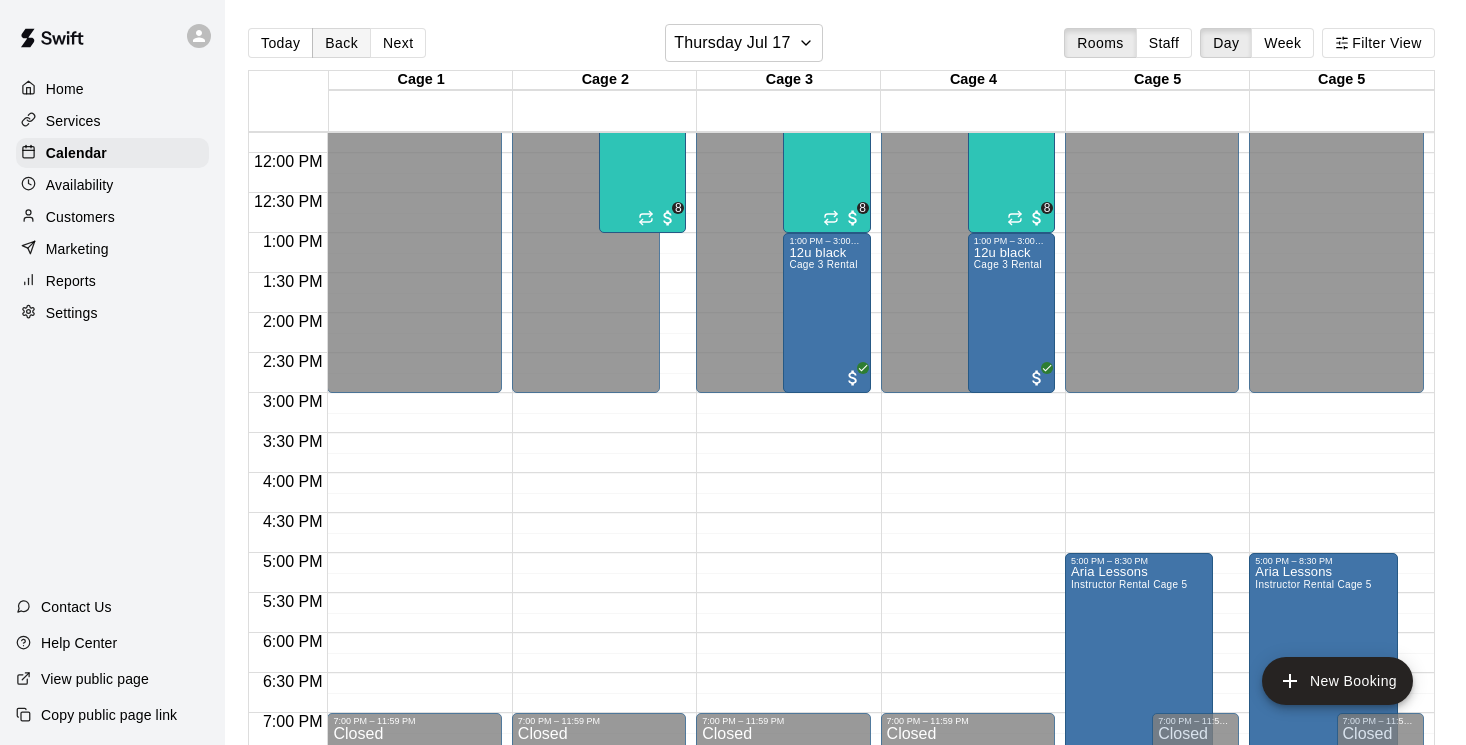 click on "Back" at bounding box center (341, 43) 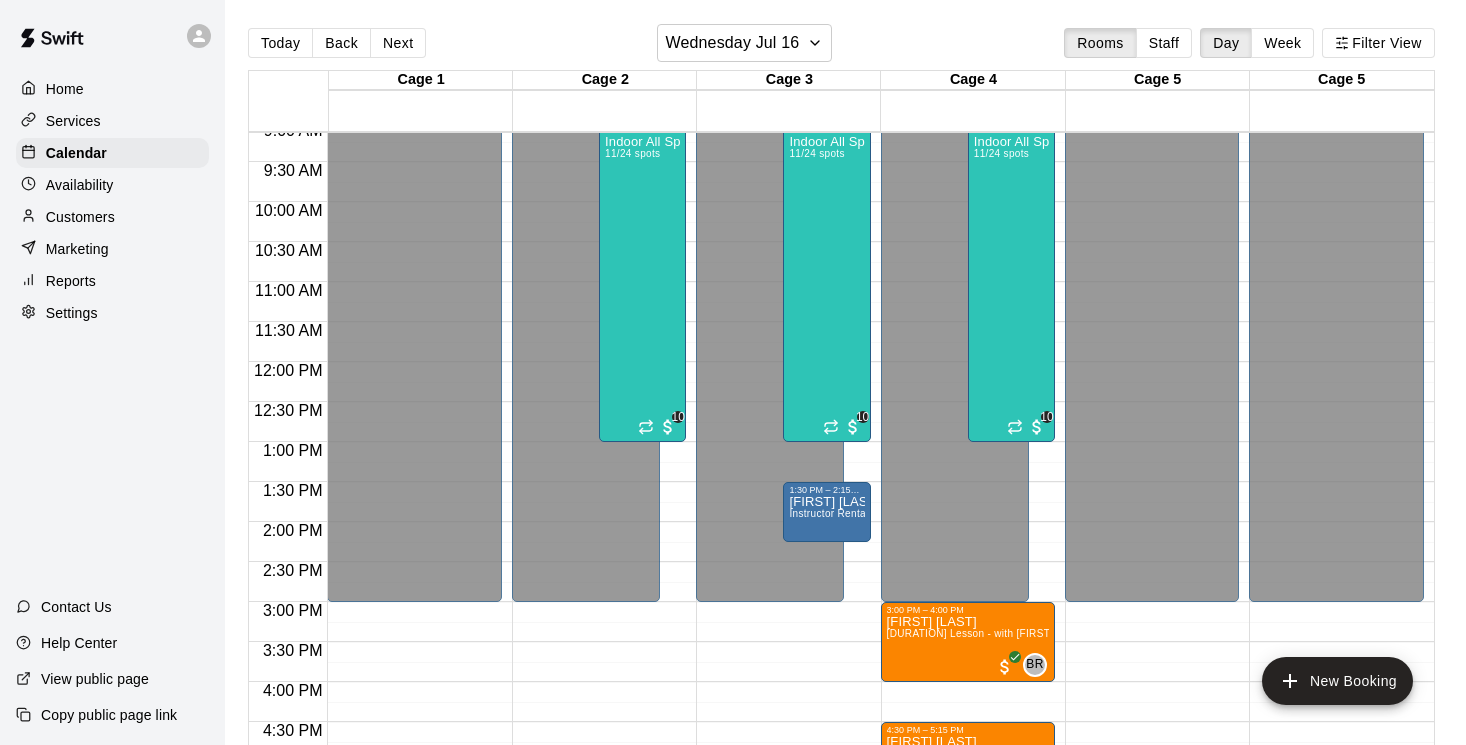 scroll, scrollTop: 728, scrollLeft: 0, axis: vertical 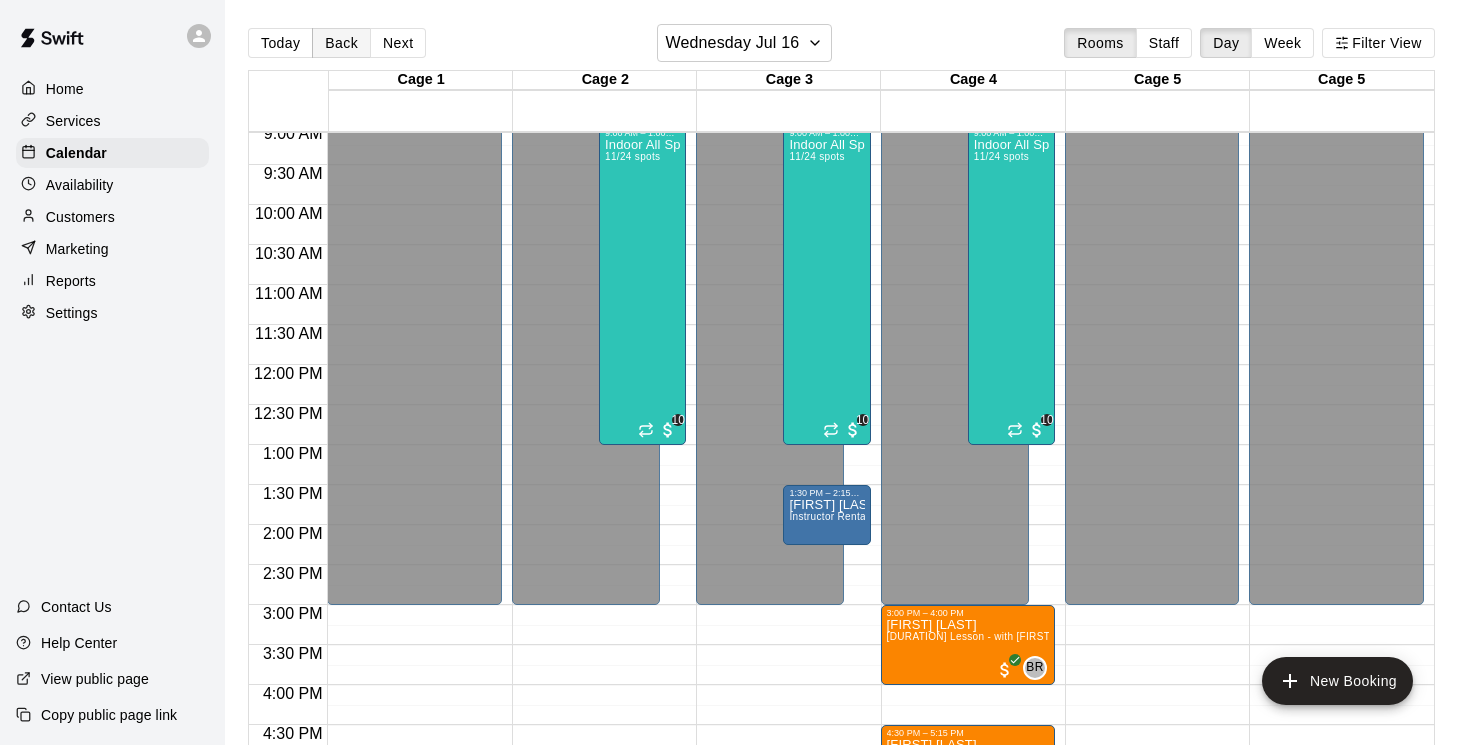 click on "Back" at bounding box center (341, 43) 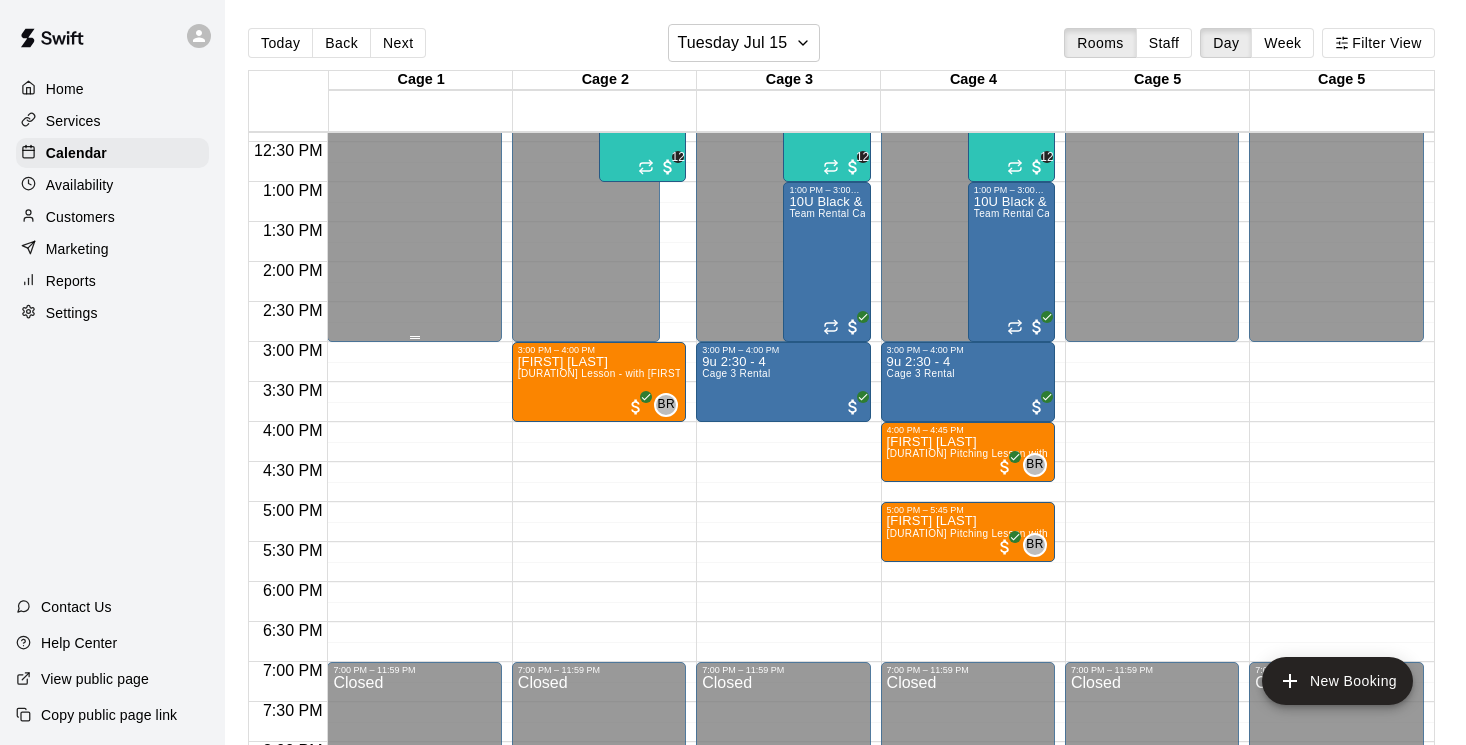 scroll, scrollTop: 1008, scrollLeft: 0, axis: vertical 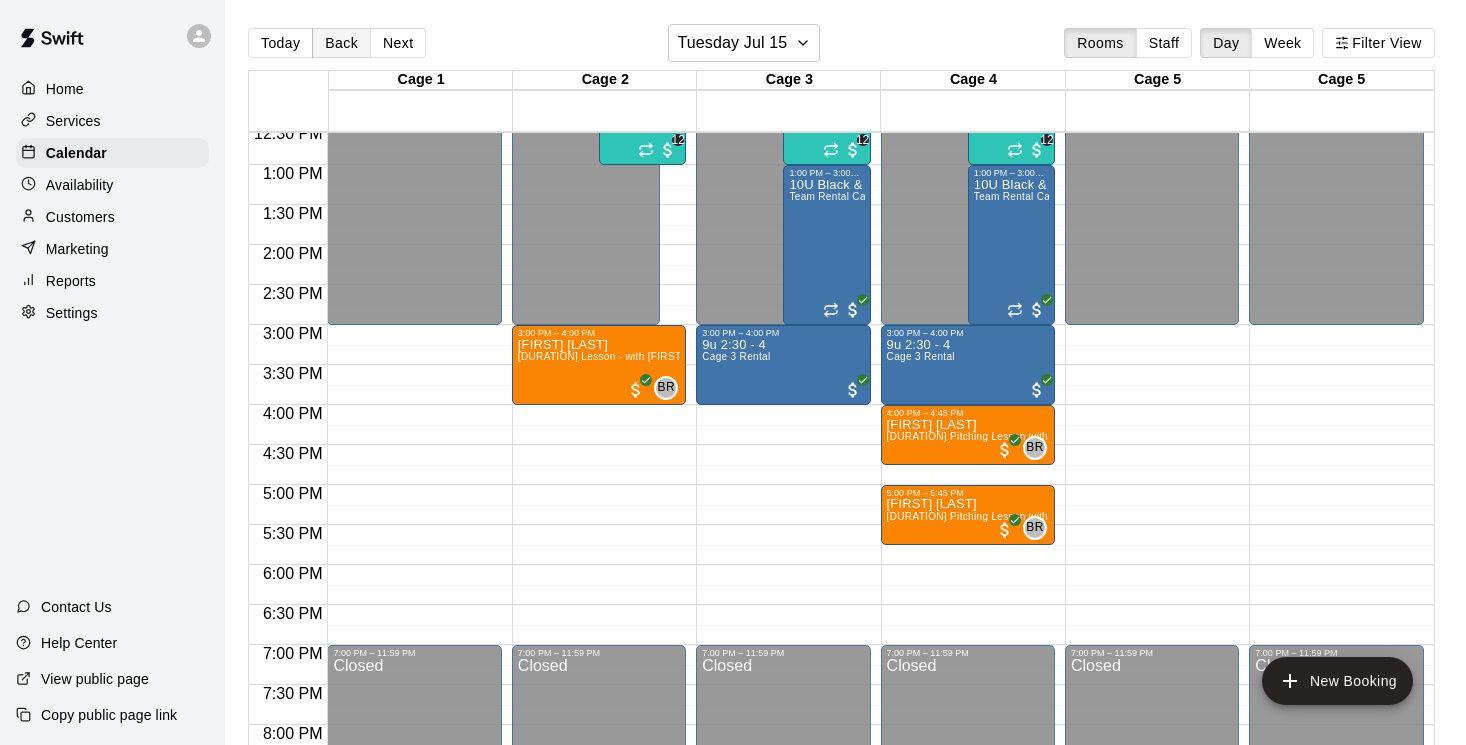 click on "Back" at bounding box center (341, 43) 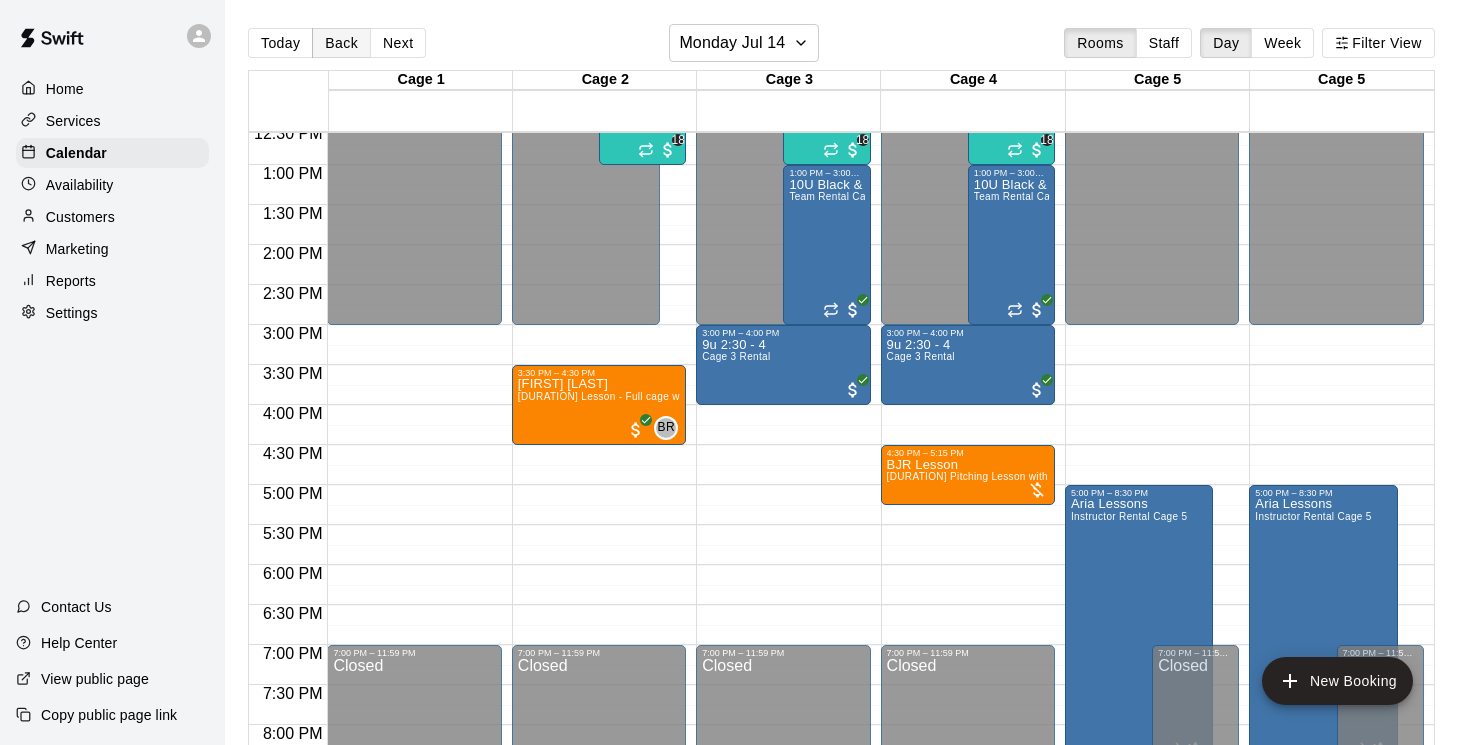 click on "Back" at bounding box center (341, 43) 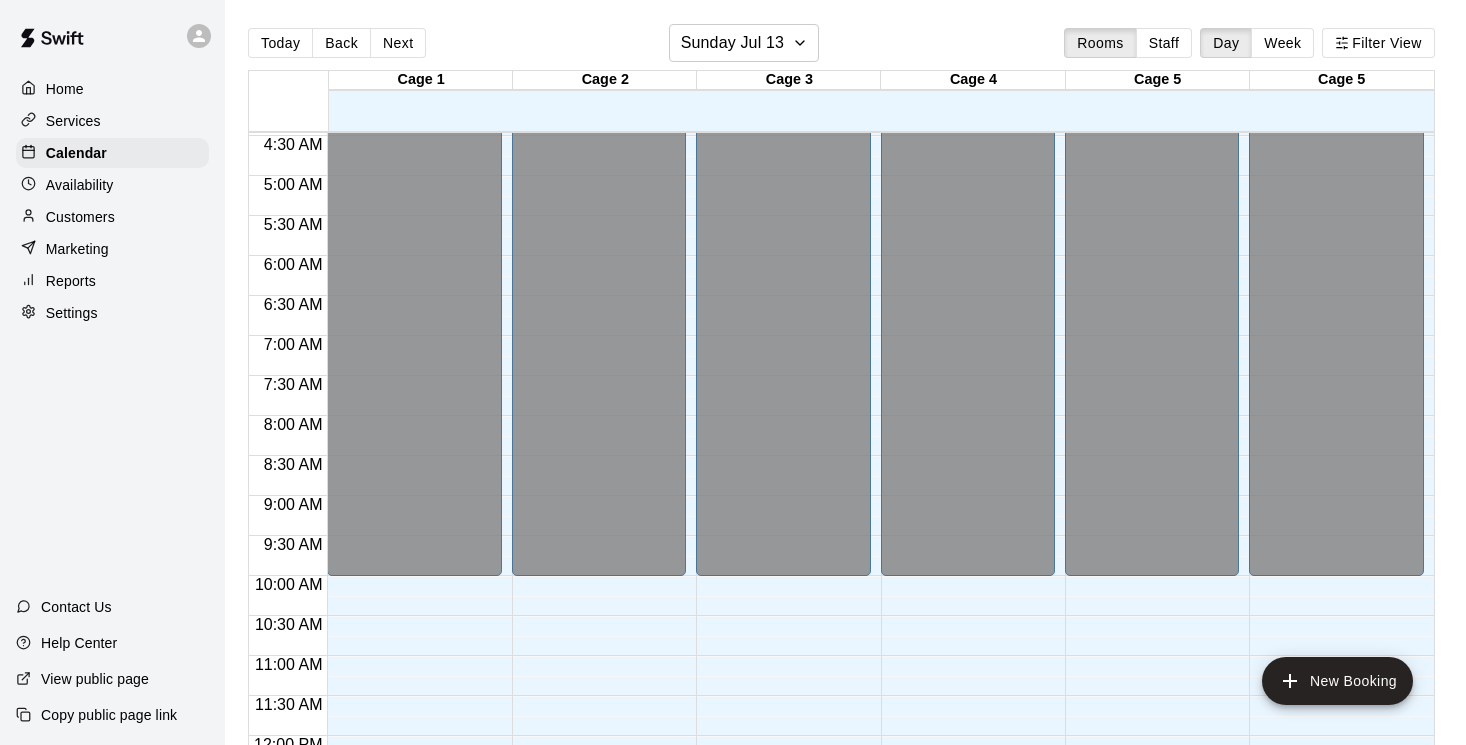 scroll, scrollTop: 326, scrollLeft: 0, axis: vertical 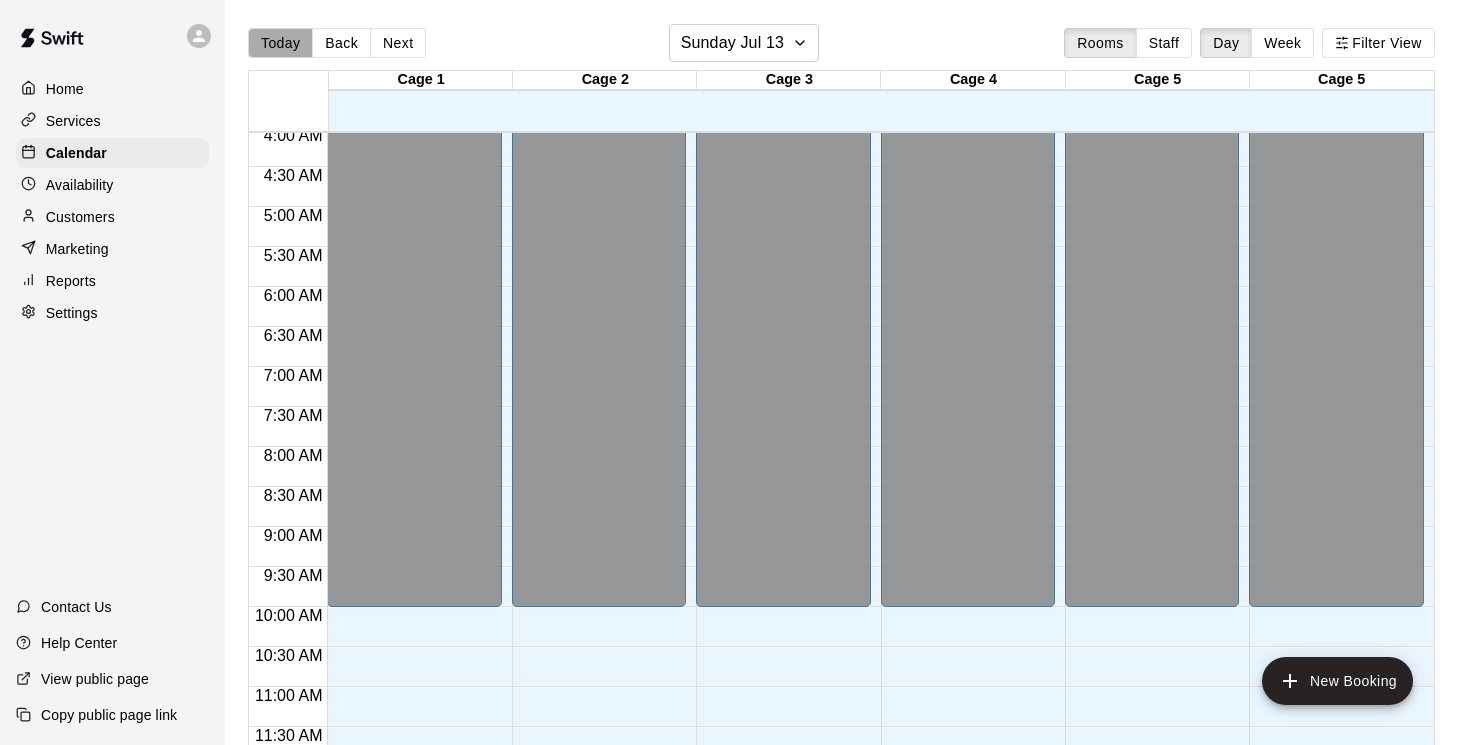 click on "Today" at bounding box center (280, 43) 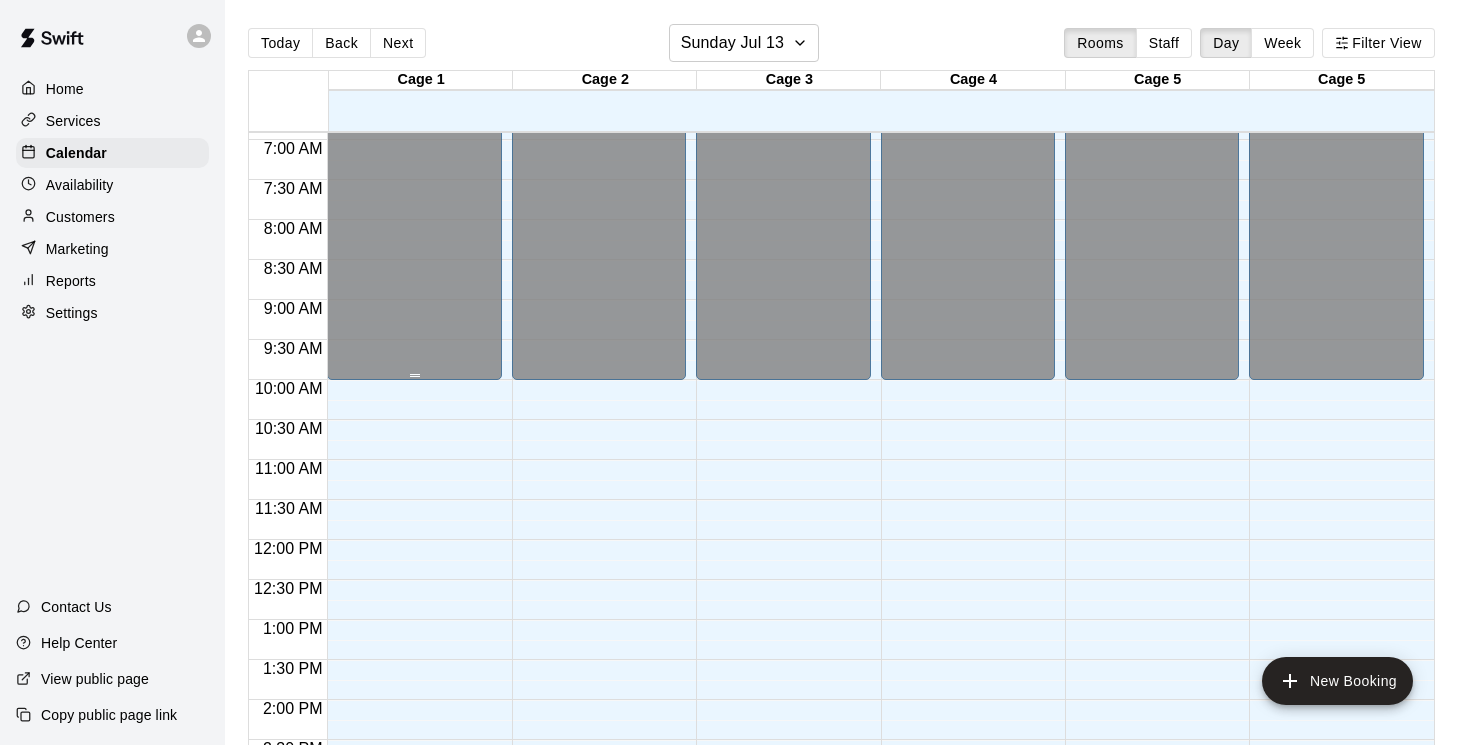 scroll, scrollTop: 624, scrollLeft: 0, axis: vertical 